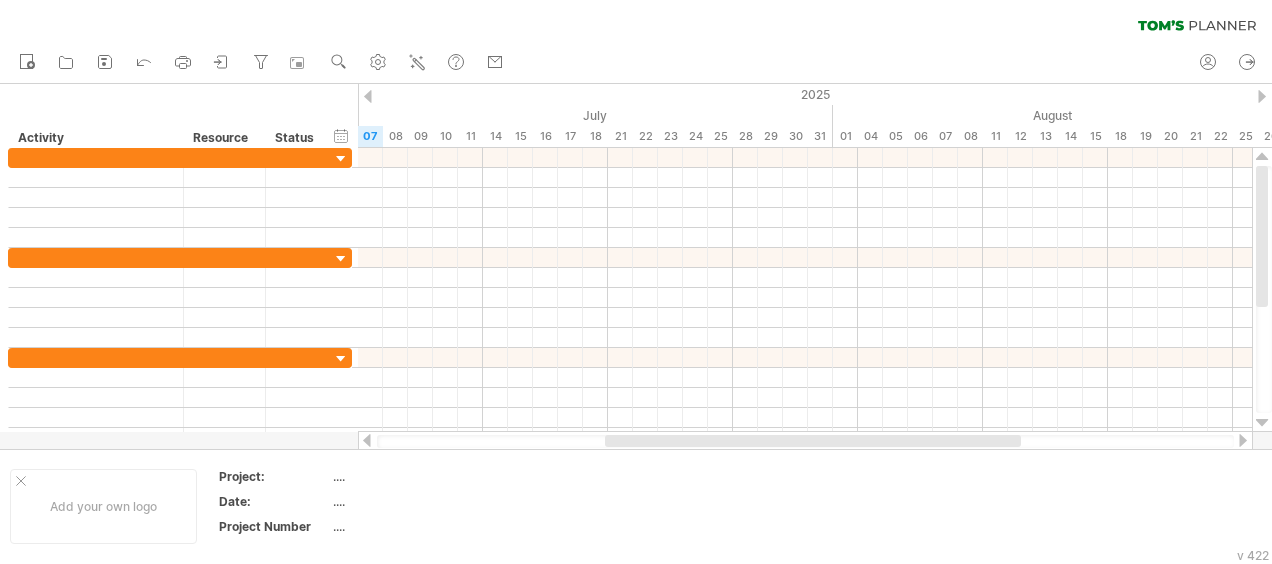 scroll, scrollTop: 0, scrollLeft: 0, axis: both 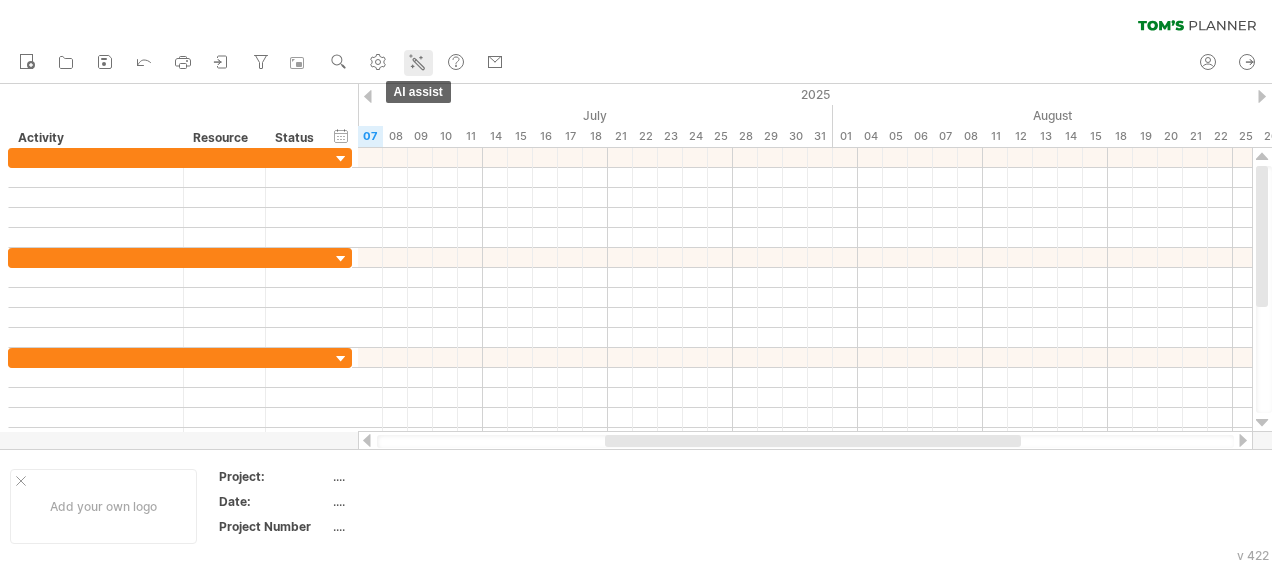 click at bounding box center [417, 62] 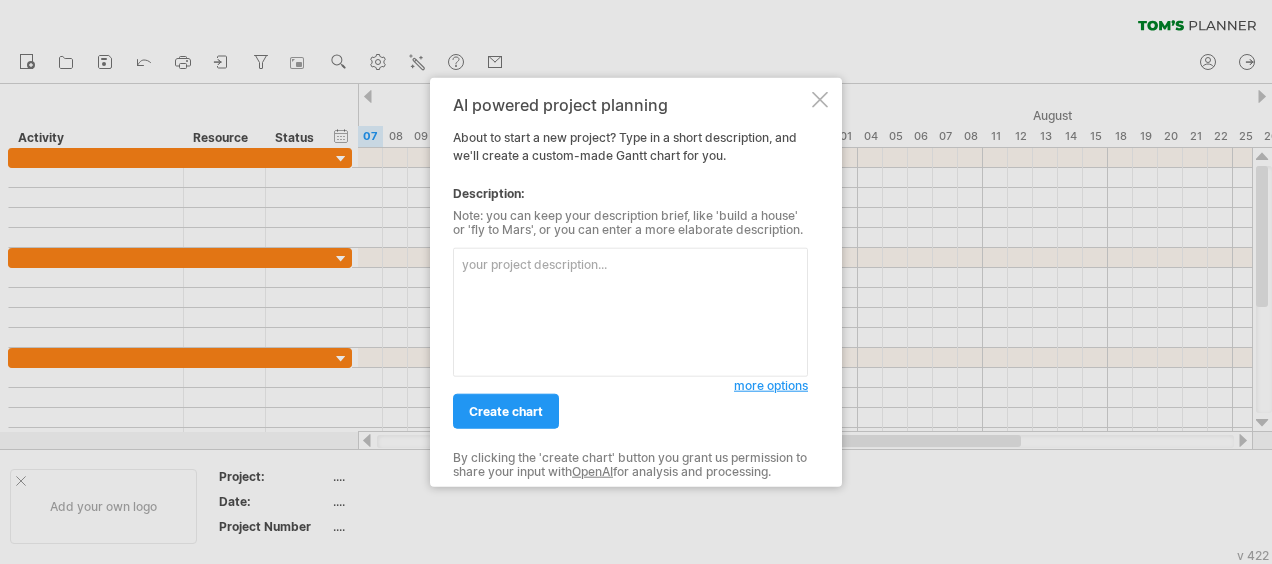 click at bounding box center [630, 312] 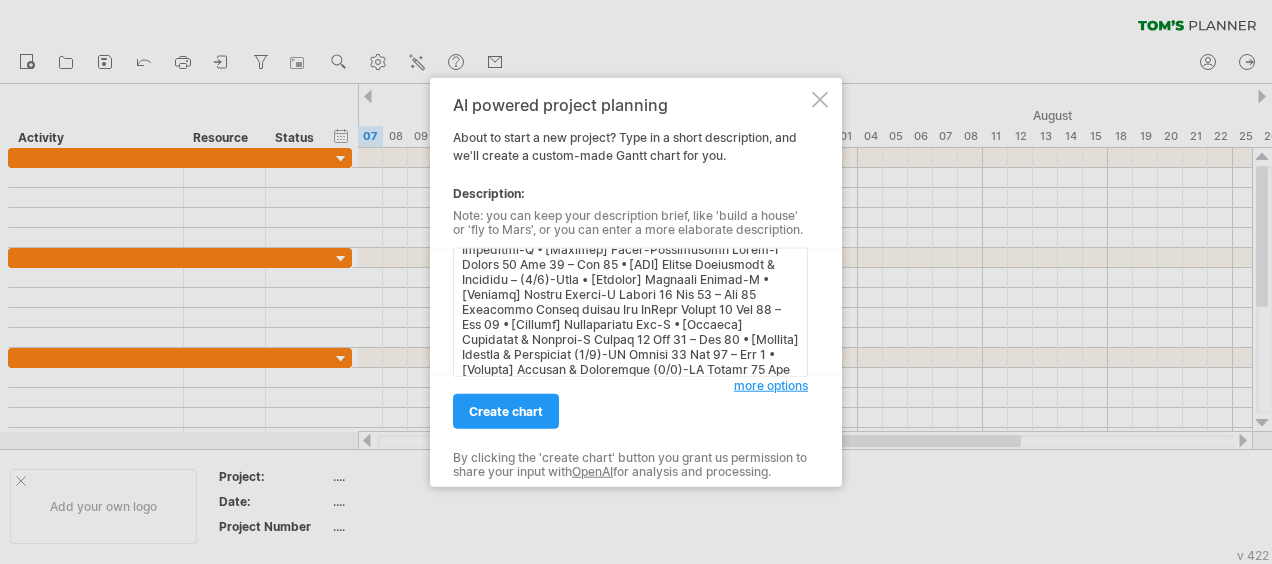 scroll, scrollTop: 0, scrollLeft: 0, axis: both 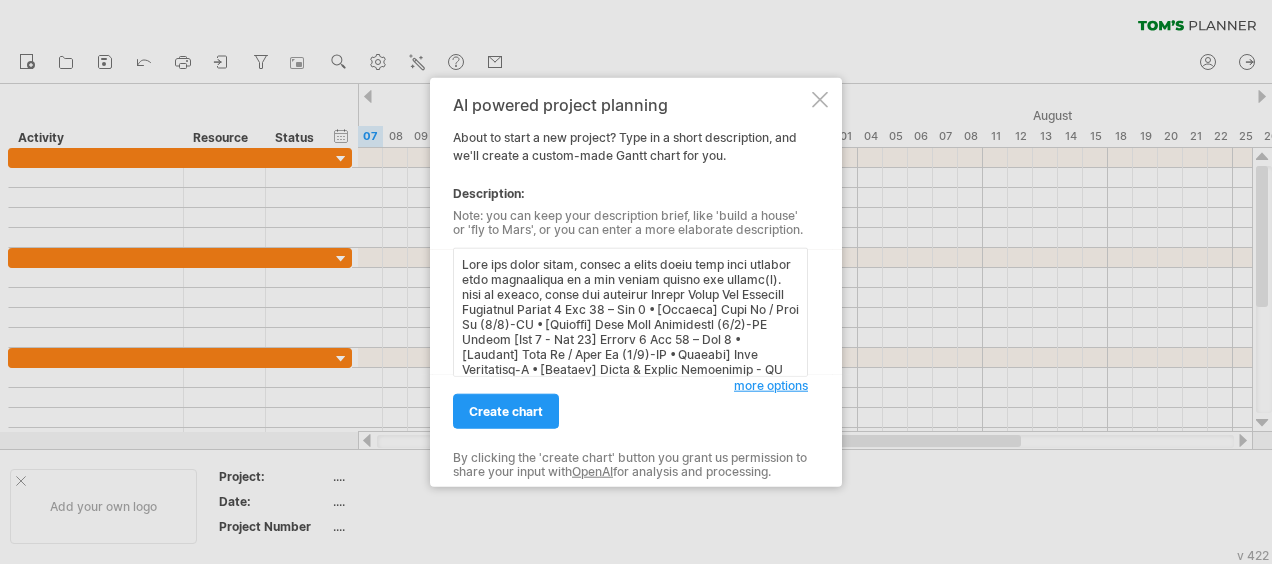 click at bounding box center (630, 312) 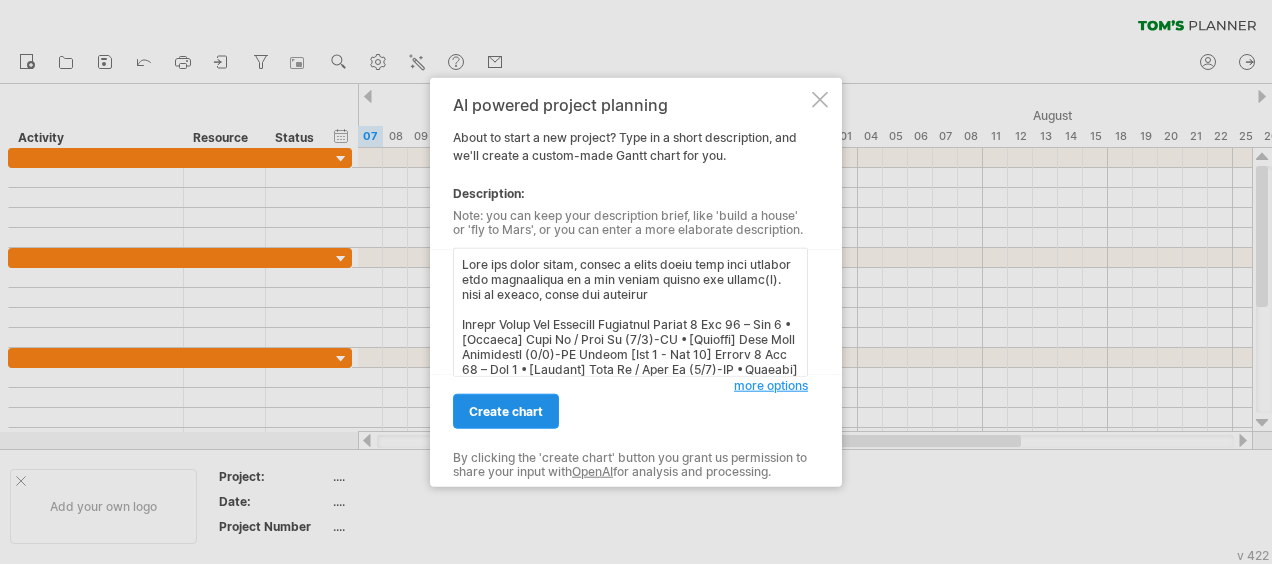 type on "Lore ips dolor sitam, consec a elits doeiu temp inci utlabor etdo magnaaliqua en a min veniam quisno exe ullamc(l). nisi al exeaco, conse dui auteirur
Inrepr Volup Vel Essecill Fugiatnul Pariat 6 Exc 34 – Sin 9 • [Occaeca] Cupi No / Proi Su (8/9)-CU • [Quioffi] Dese Moll Animidestl (6/7)-PE Undeom [Ist 1 - Nat 56] Errorv 8 Acc 84 – Dol 3 • [Laudant] Tota Re / Aper Ea (6/1)-IP • Quaeabi] Inve Veritatisq-A • [Beataev] Dicta & Explic Nemoenimip - QU volu-A Autodi 6 Fug 0 – Con 29 • [MAG] Dolore Eosratione & Sequines – (9/7)-Nequ • [Porroqu] Dolore Adip (3/7)-NU • [Eiusmod] Temporainci & Magnam-Q Etiamm 9 Sol 34 – Nob 4 • [ELI] Optioc Nihilimped & Quoplace – (8/7)-Face • [Possimu] Assume Repe (8/0)-TE • [Autemqu] OFF de RerumNec Saepeevenie-V Repudi 59 Rec 7 – Ita 70 • [EAR] Hicten Sapientede & Reiciend – (3/7)-Volu • [Maiores] Aliasperfere Dol-A • [REP] Minimnostrum Exercitat-U Corpor 95 Sus 85 – Lab 06 • [ALI] Commod Consequatu & Quidmaxi – (6/9)-Moll • [MOL] Harumqui Rerumf-E • [Distinc] Namlib Temporecu ..." 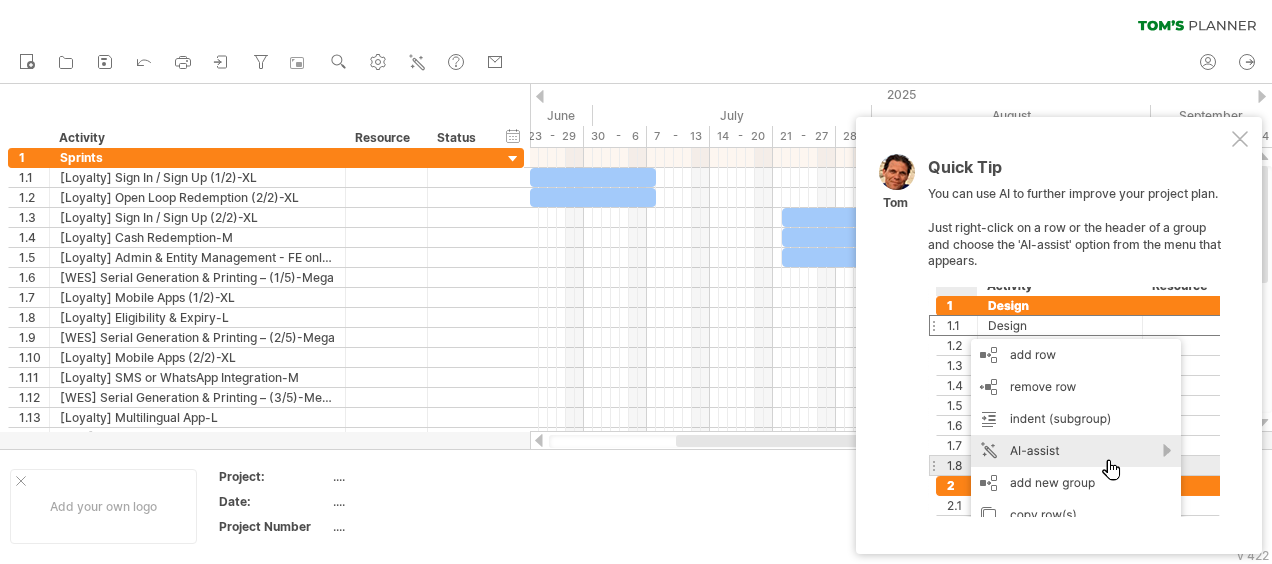 click at bounding box center (1240, 139) 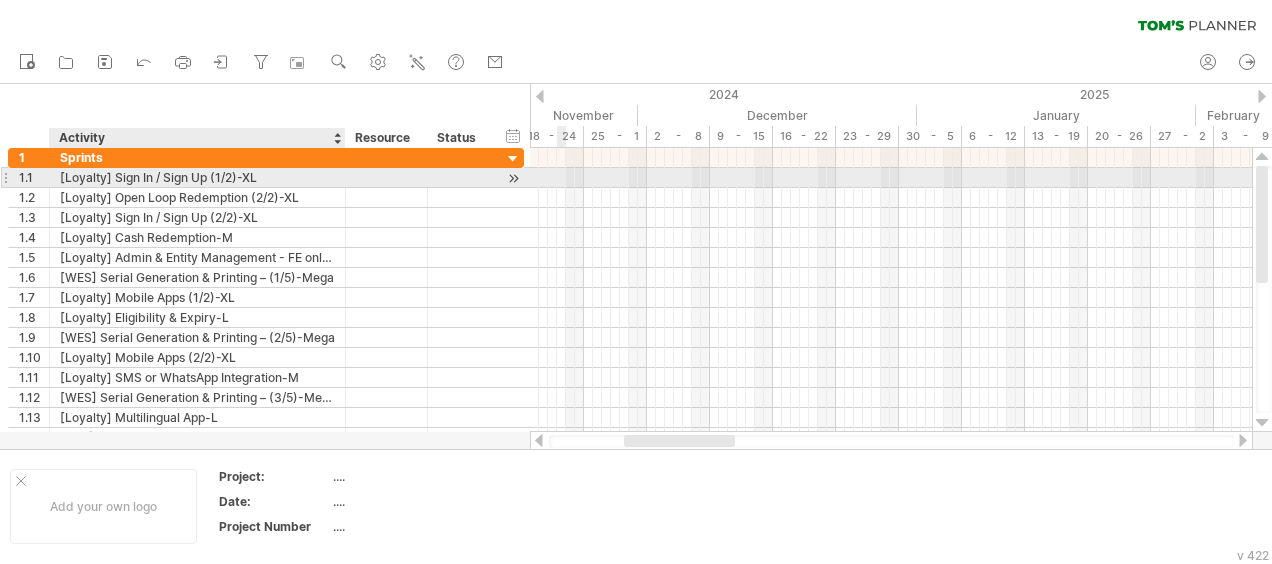 click on "[Loyalty] Sign In / Sign Up (1/2)-XL" at bounding box center [197, 177] 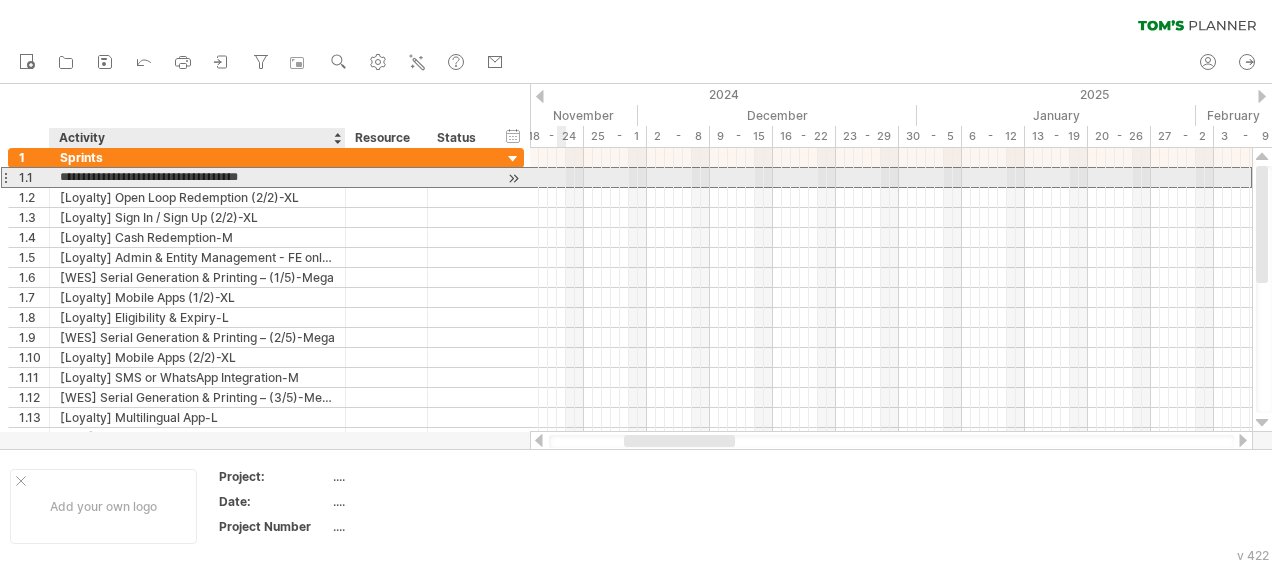 click on "**********" at bounding box center (197, 177) 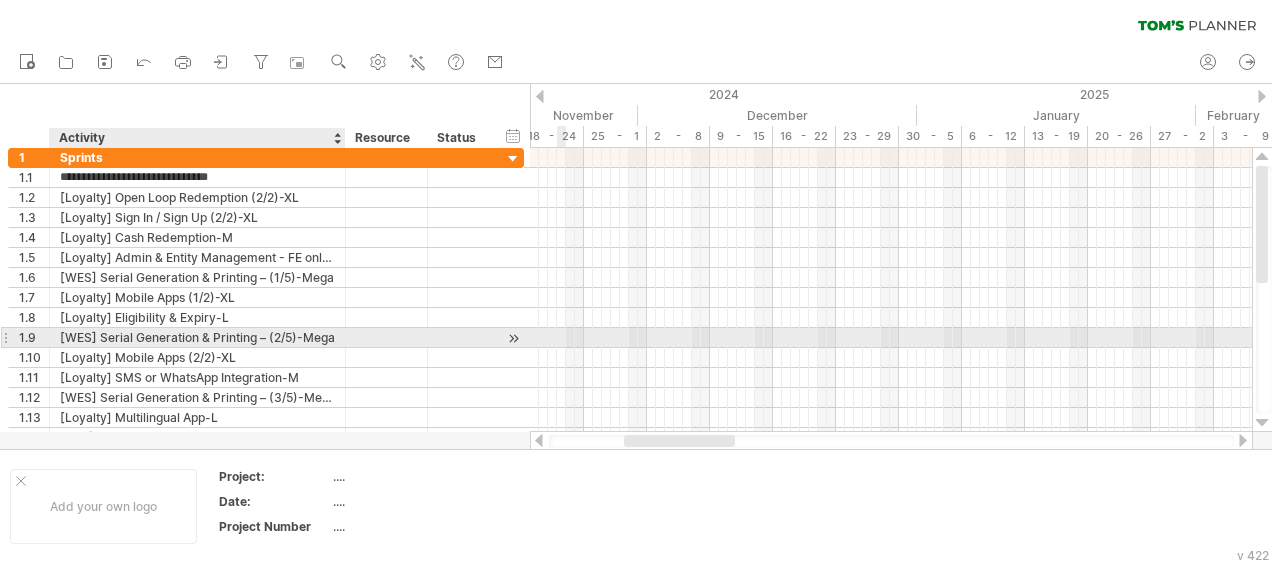 click on "[WES] Serial Generation & Printing – (2/5)-Mega" at bounding box center [197, 337] 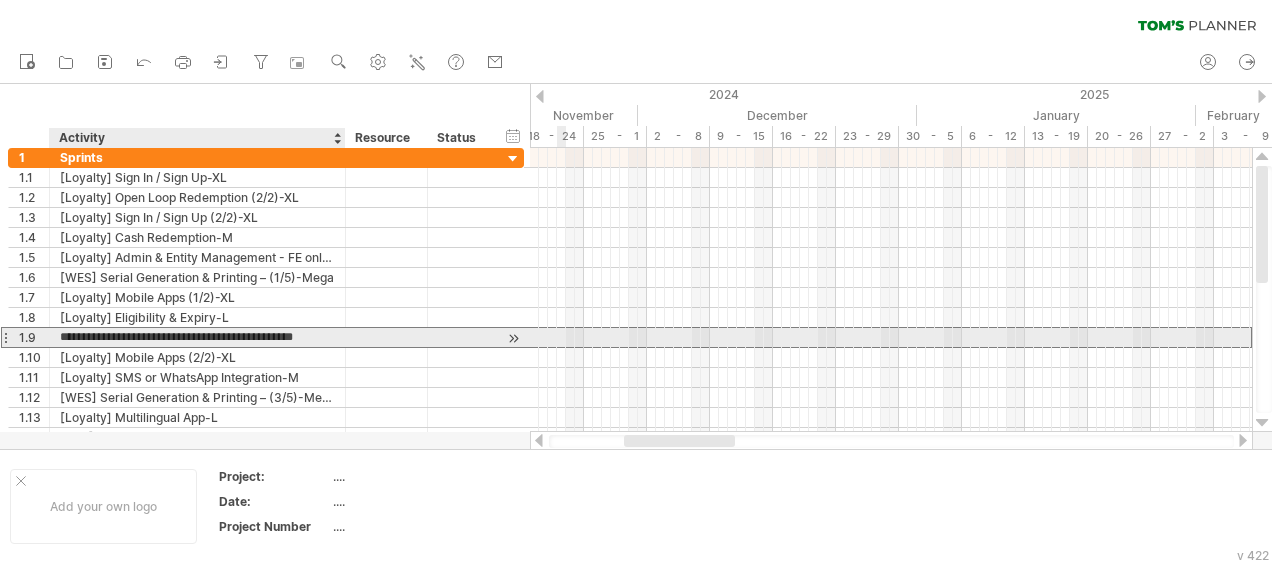 click on "**********" at bounding box center (197, 337) 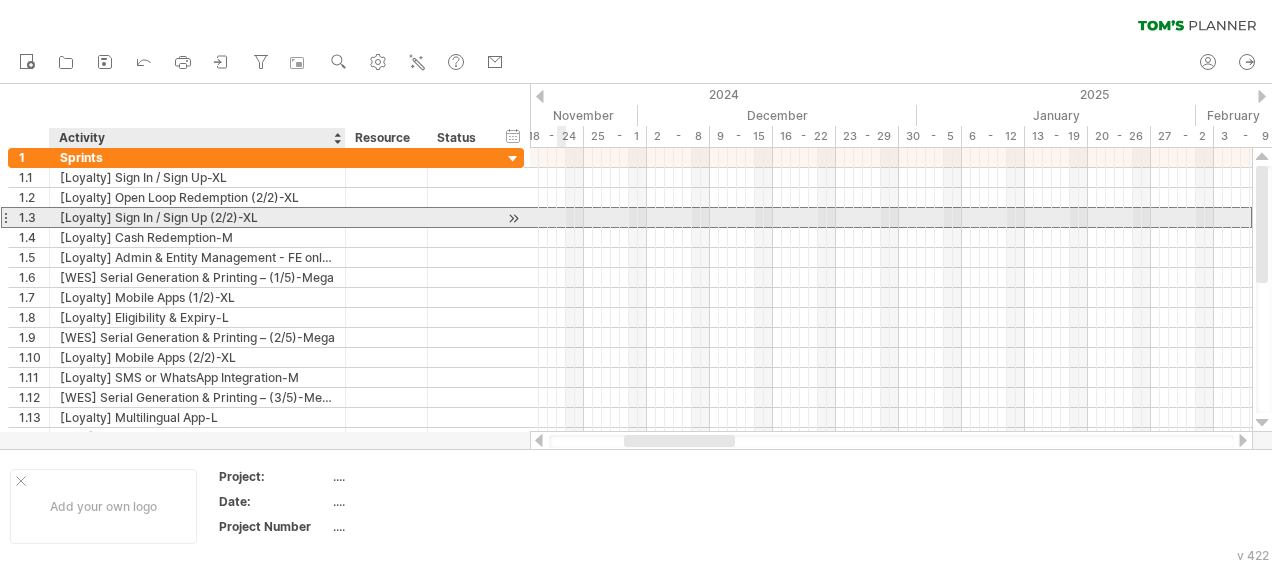 click on "[Loyalty] Sign In / Sign Up (2/2)-XL" at bounding box center [197, 217] 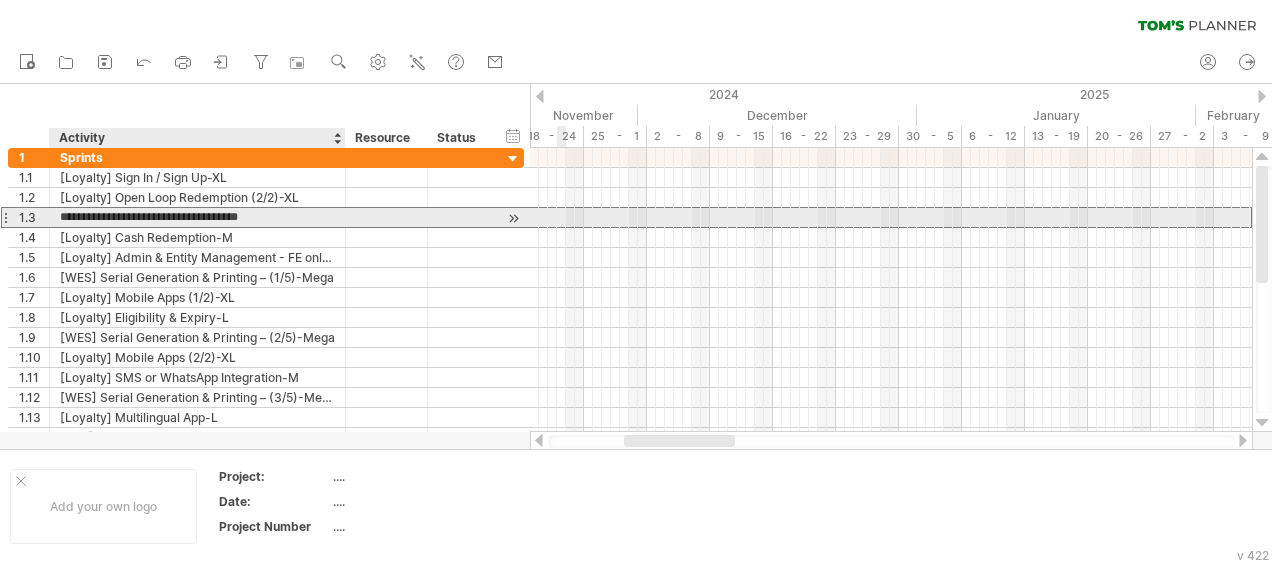 click on "**********" at bounding box center (197, 217) 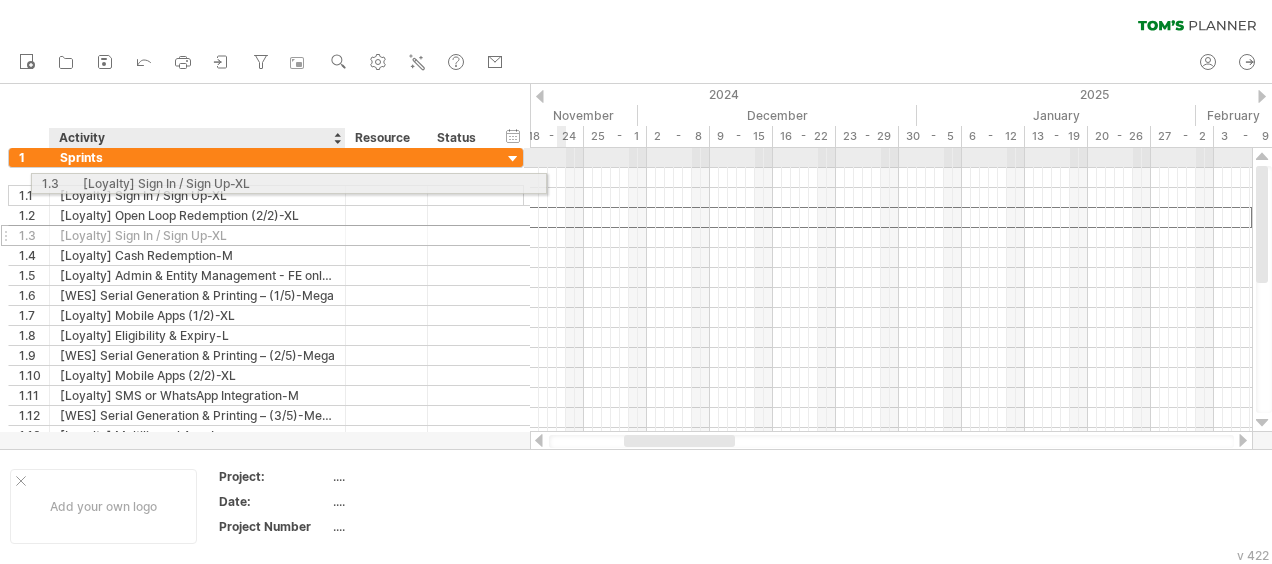 drag, startPoint x: 139, startPoint y: 220, endPoint x: 156, endPoint y: 180, distance: 43.462627 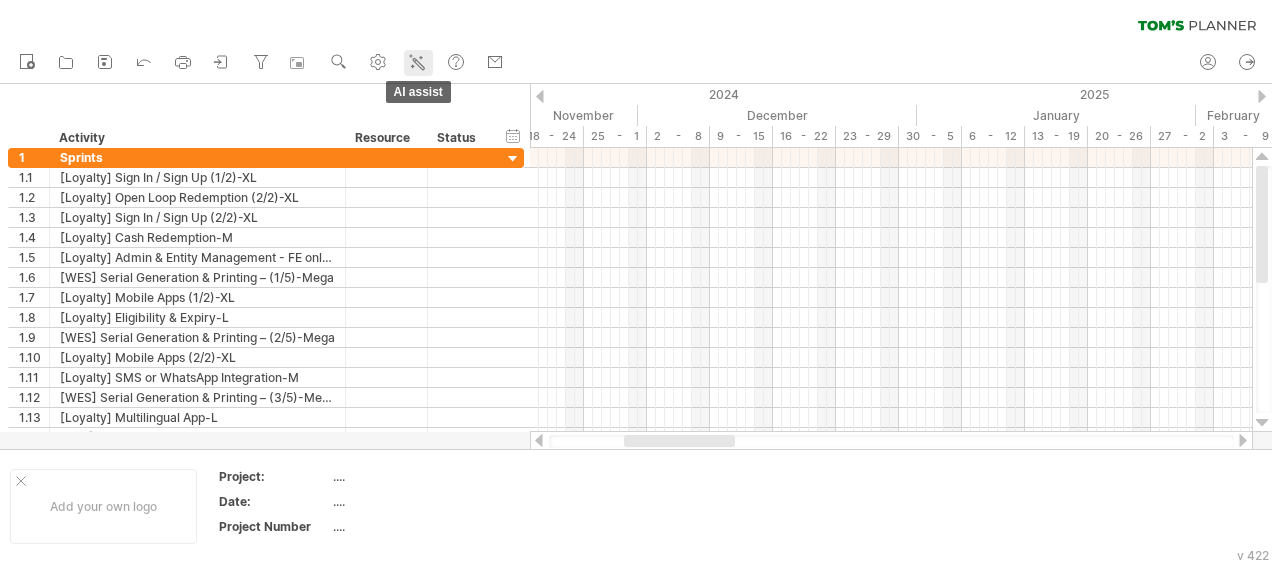 click at bounding box center (418, 63) 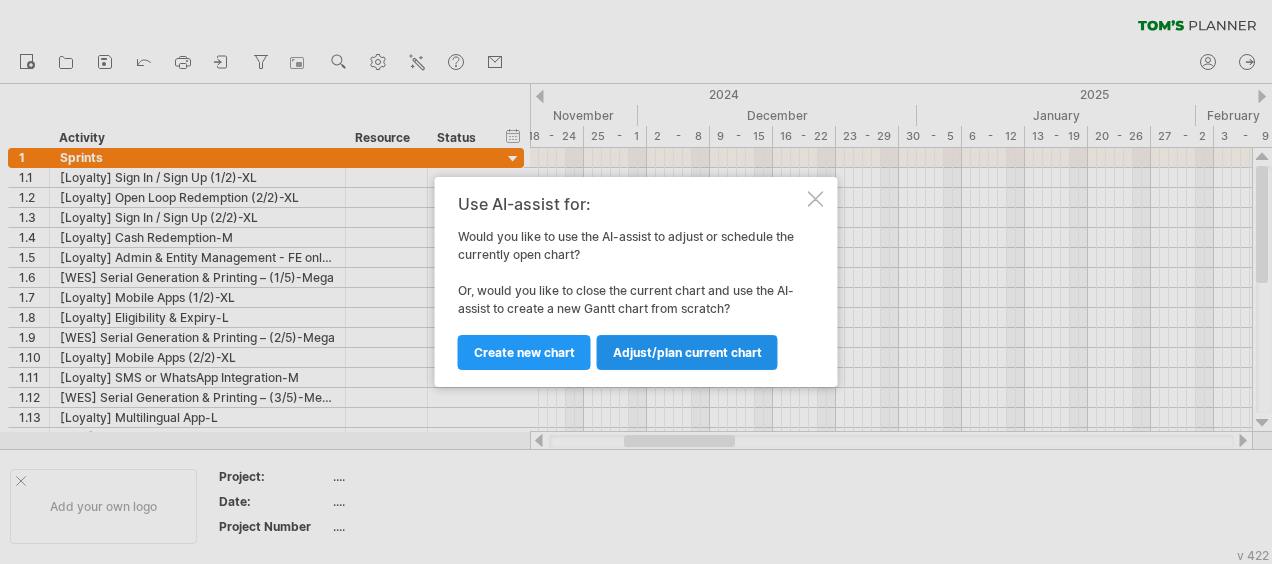 click on "Adjust/plan current chart" at bounding box center (687, 352) 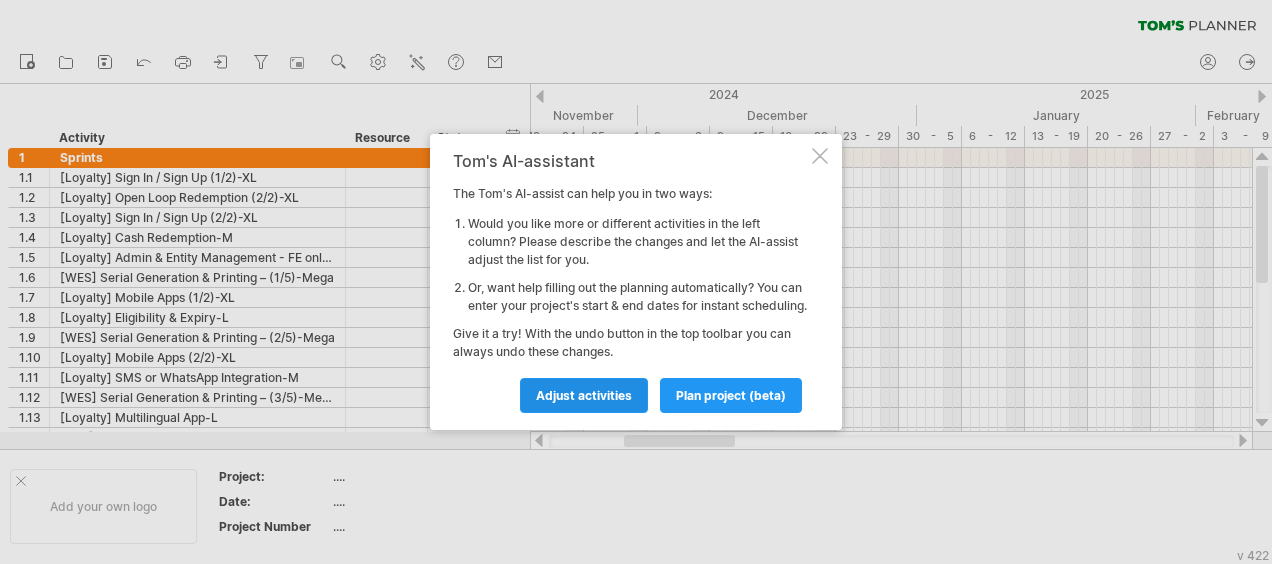 click on "Adjust activities" at bounding box center [584, 395] 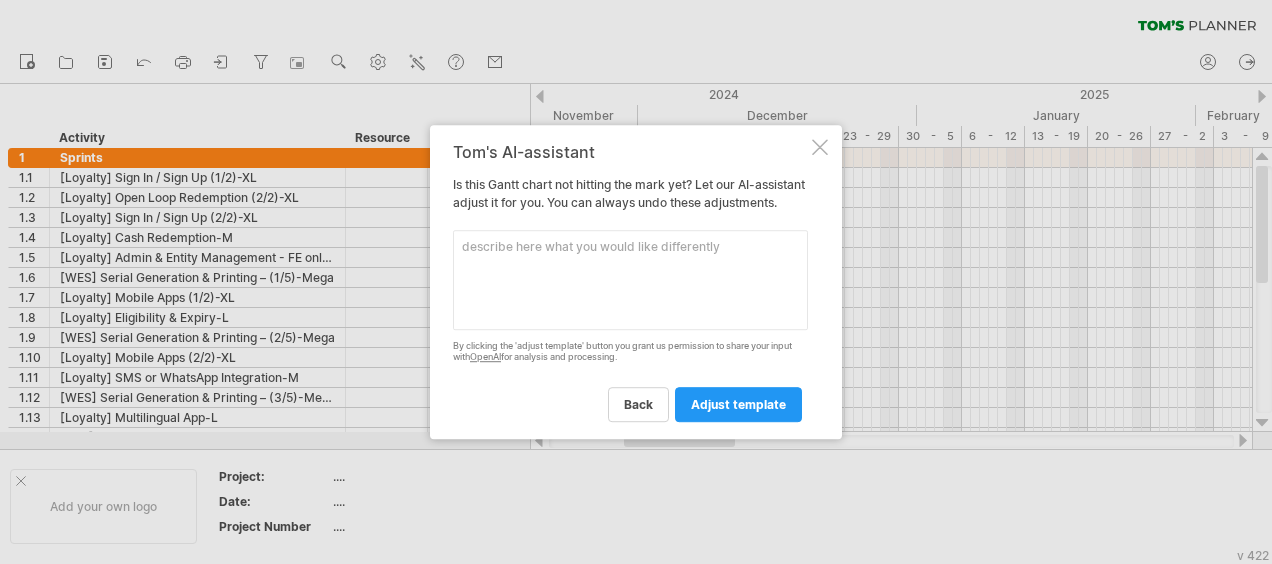 click at bounding box center [630, 280] 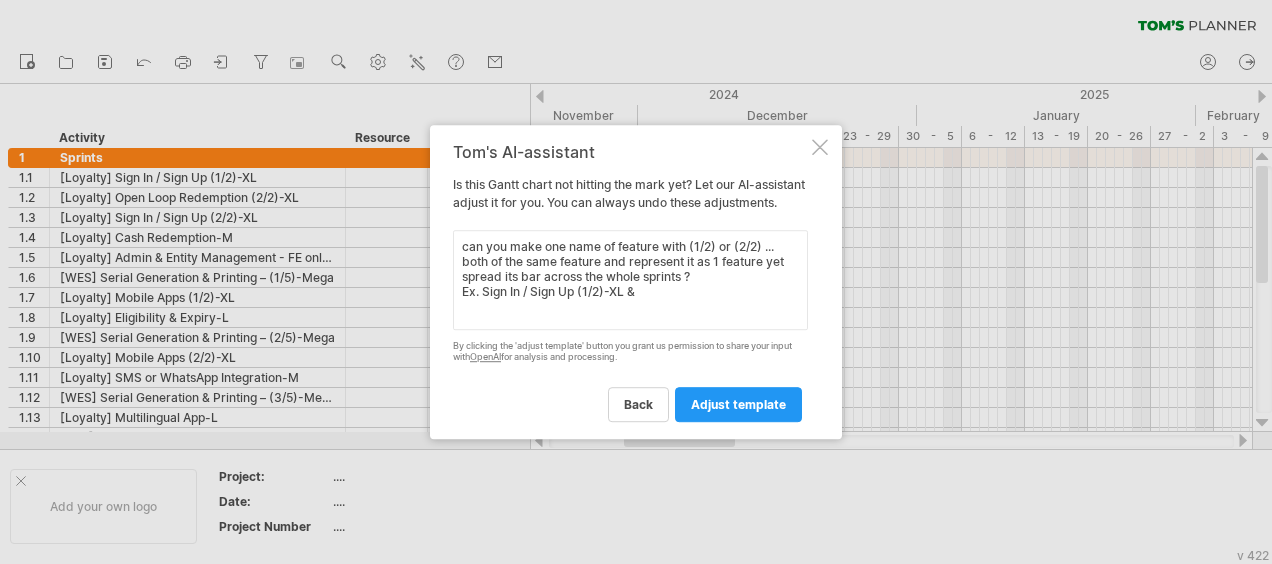 paste on "Sign In / Sign Up (1/2)-XL" 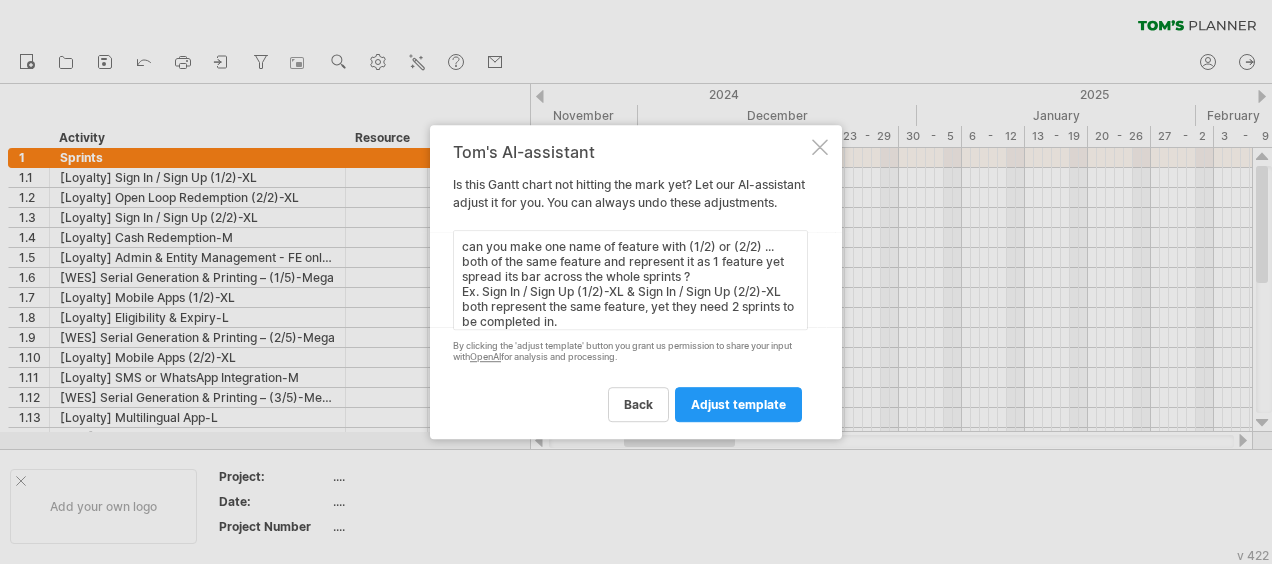 scroll, scrollTop: 7, scrollLeft: 0, axis: vertical 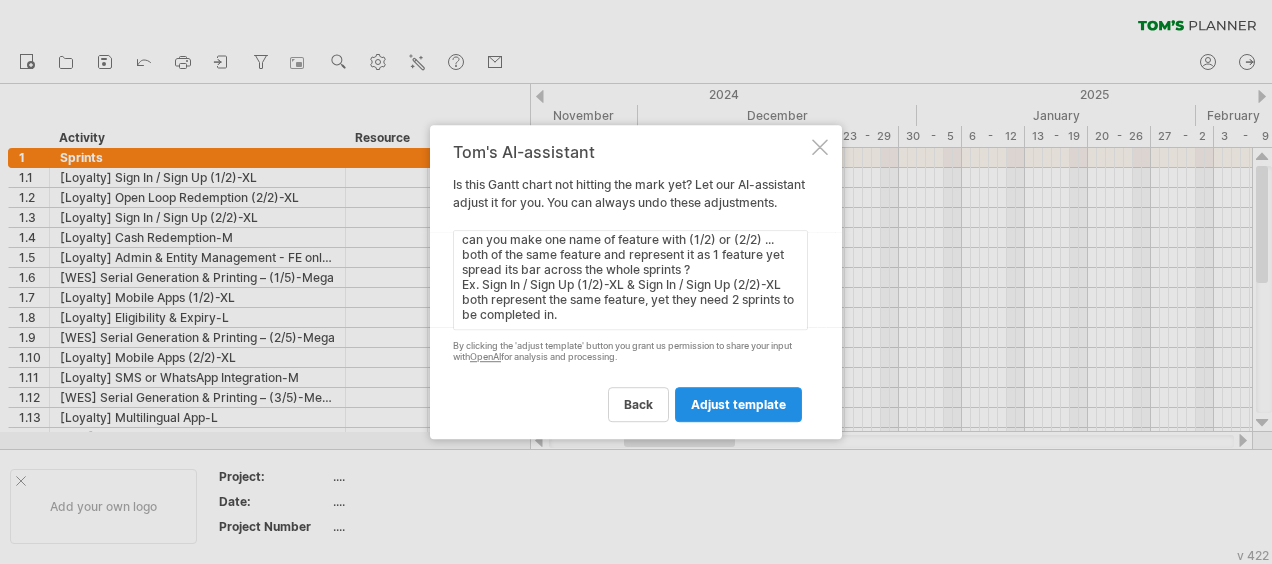 type on "can you make one name of feature with (1/2) or (2/2) ... both of the same feature and represent it as 1 feature yet spread its bar across the whole sprints ?
Ex. Sign In / Sign Up (1/2)-XL & Sign In / Sign Up (2/2)-XL both represent the same feature, yet they need 2 sprints to be completed in." 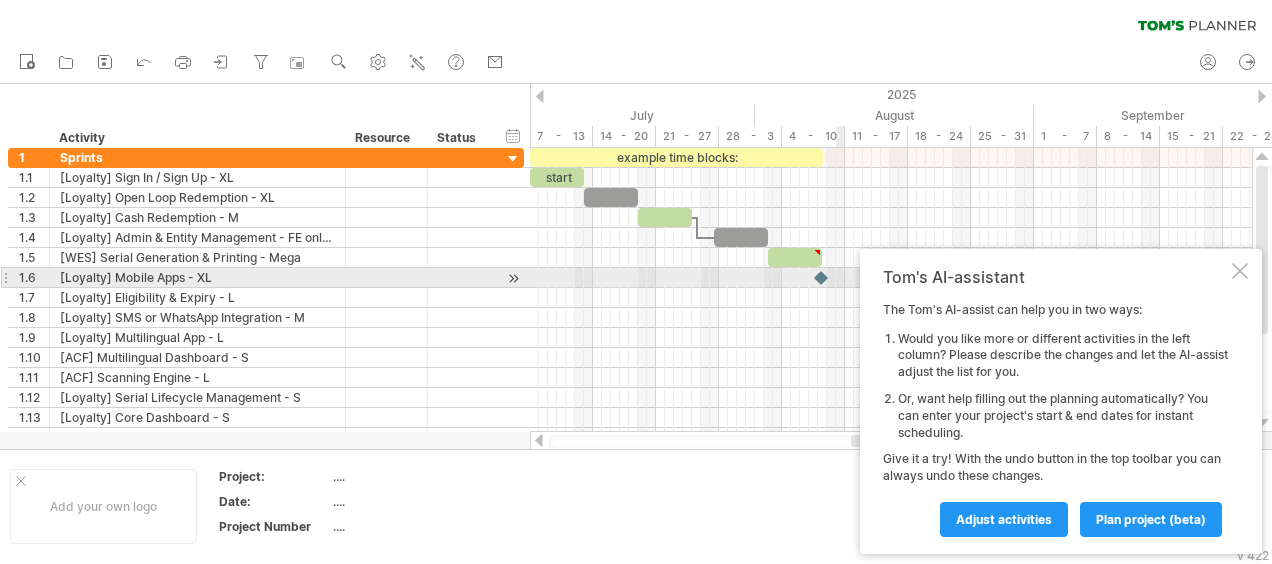 click at bounding box center (1240, 271) 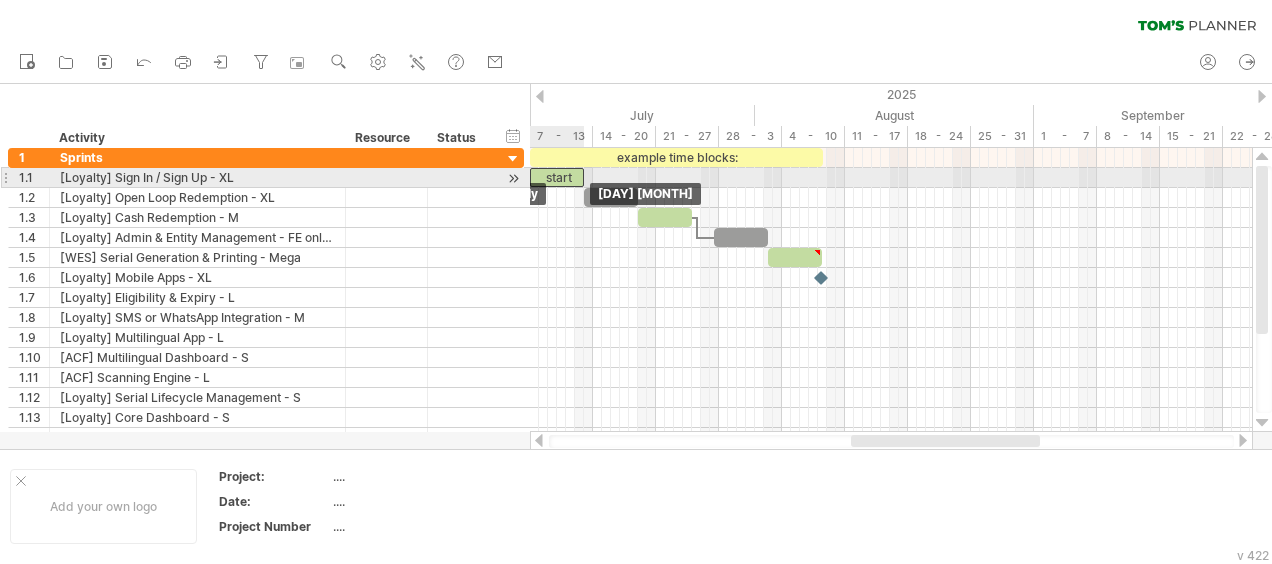 click on "start" at bounding box center [557, 177] 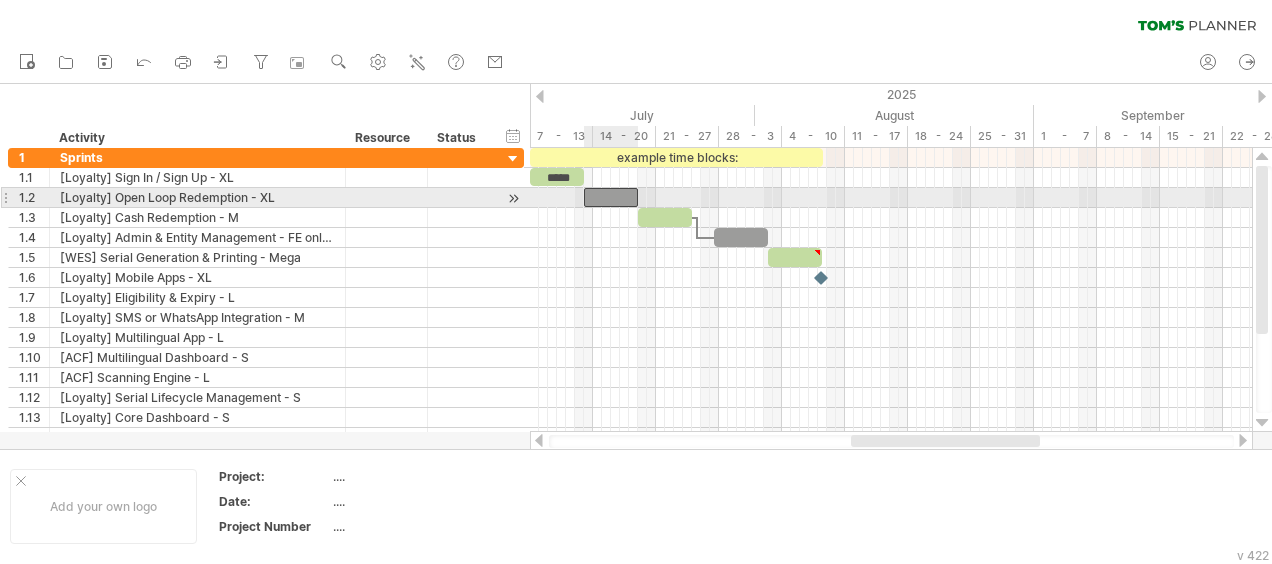 click at bounding box center (611, 197) 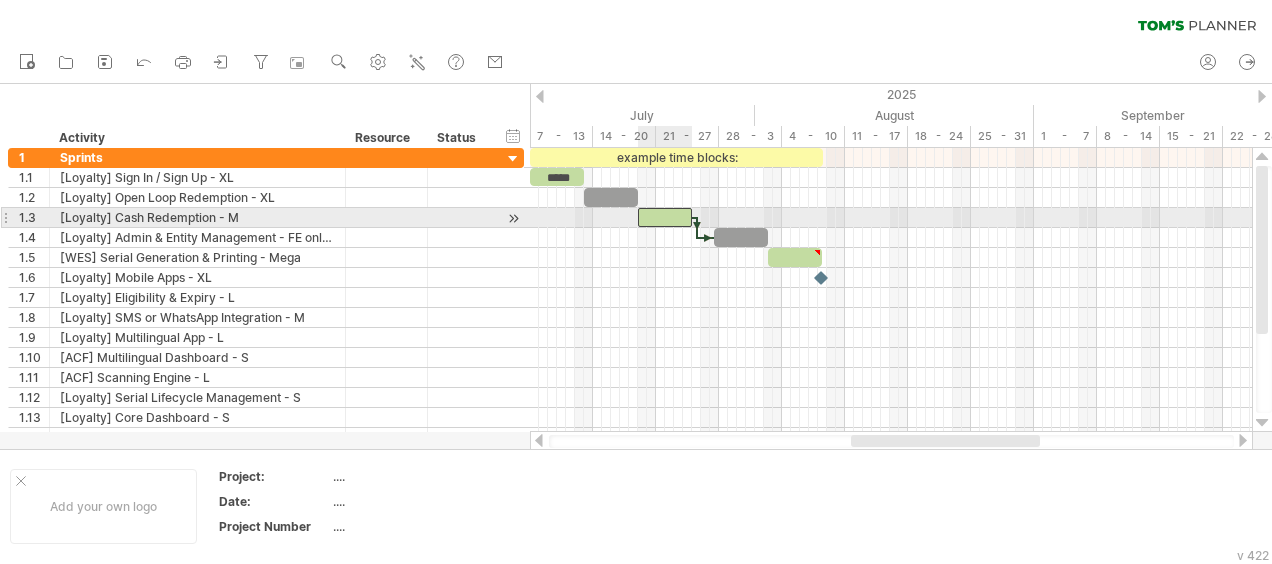 click at bounding box center (665, 217) 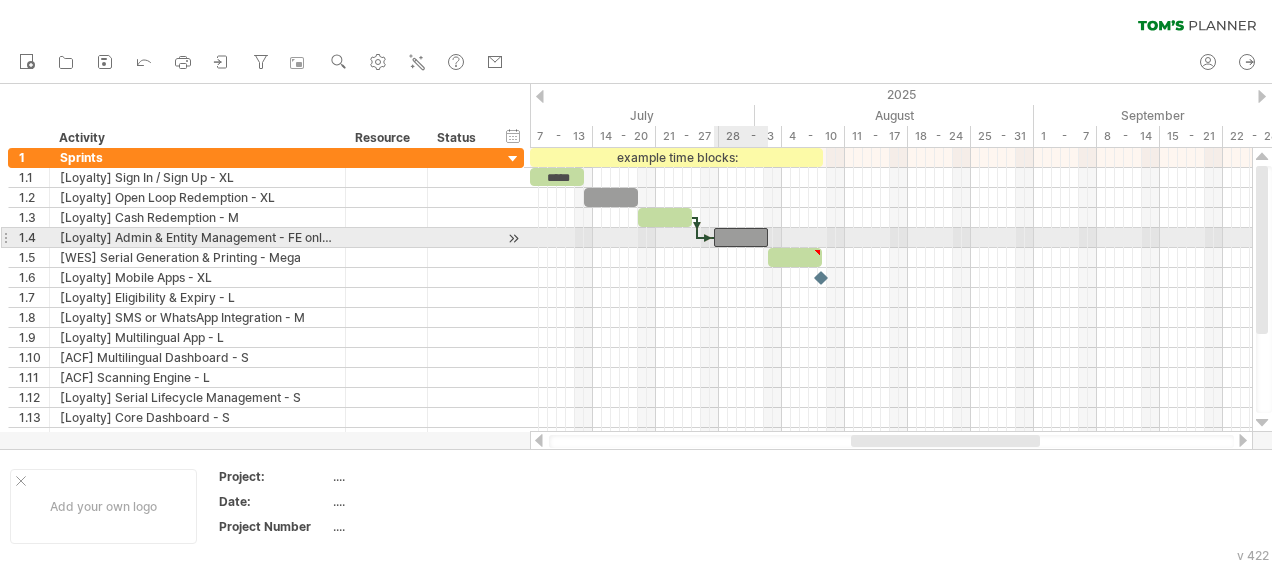 click at bounding box center [741, 237] 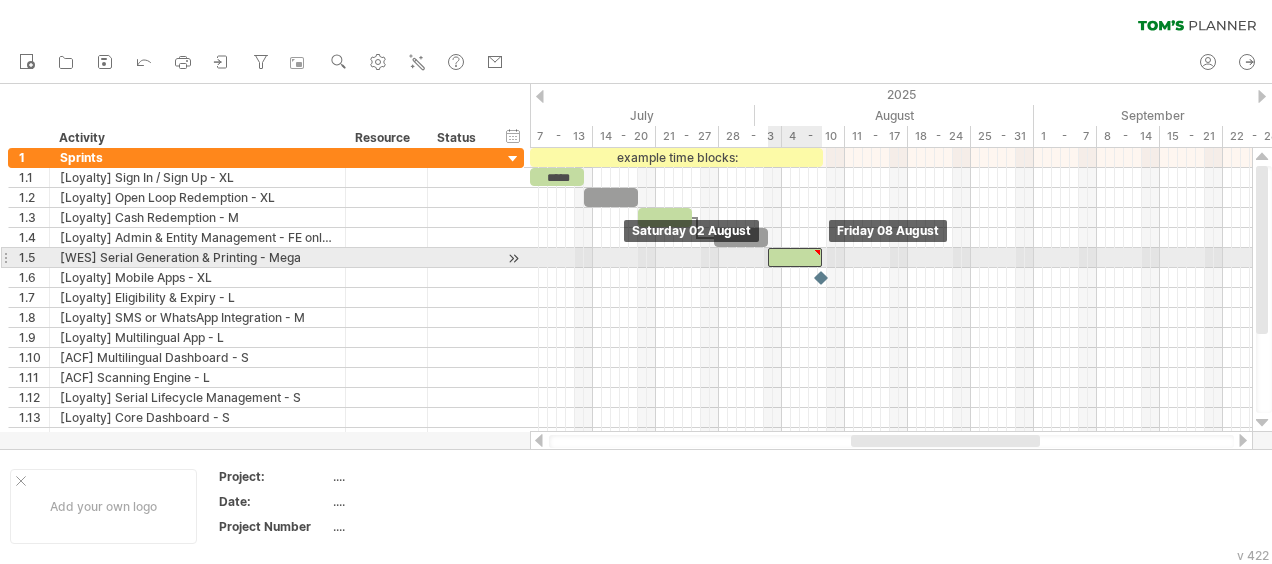 click at bounding box center (795, 257) 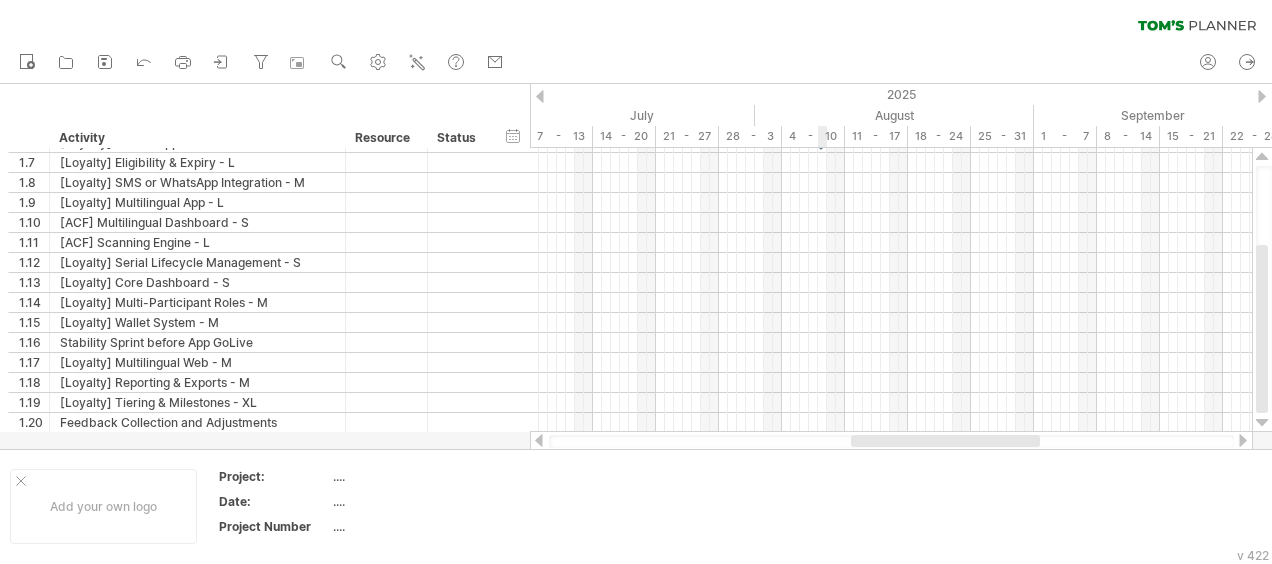 click at bounding box center [891, 263] 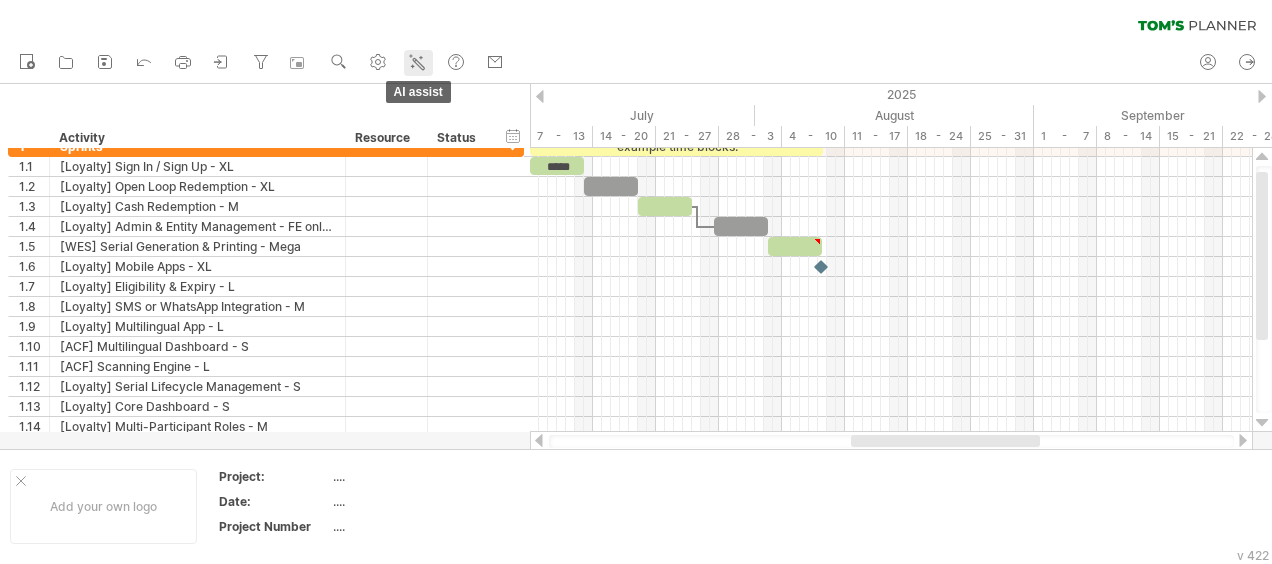 click at bounding box center (421, 57) 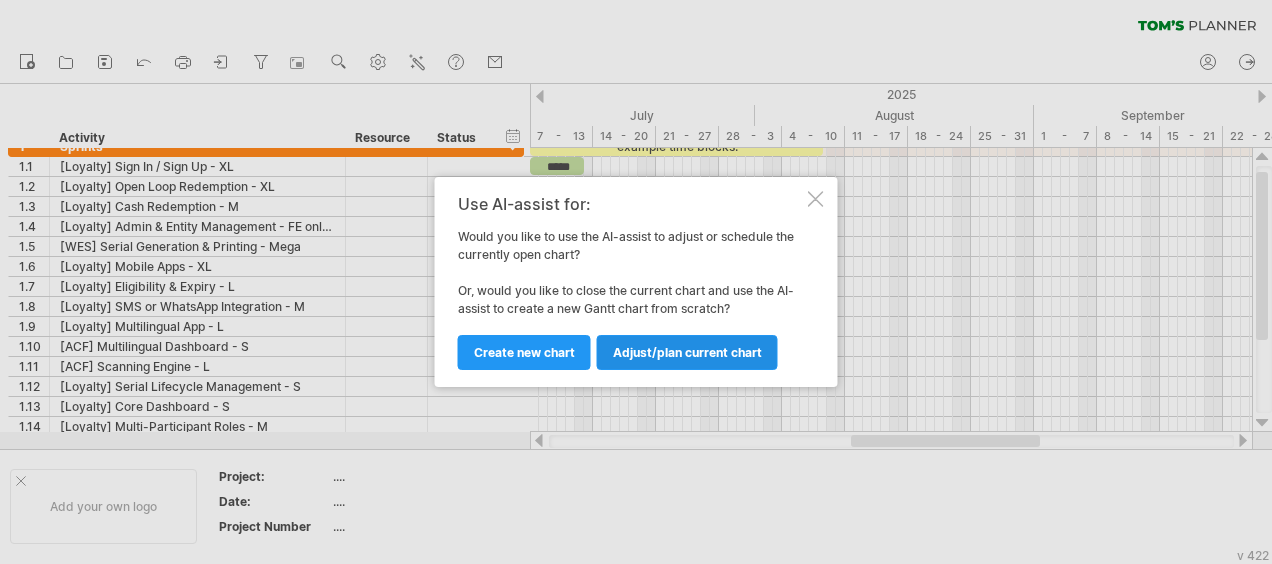 click on "Adjust/plan current chart" at bounding box center [687, 352] 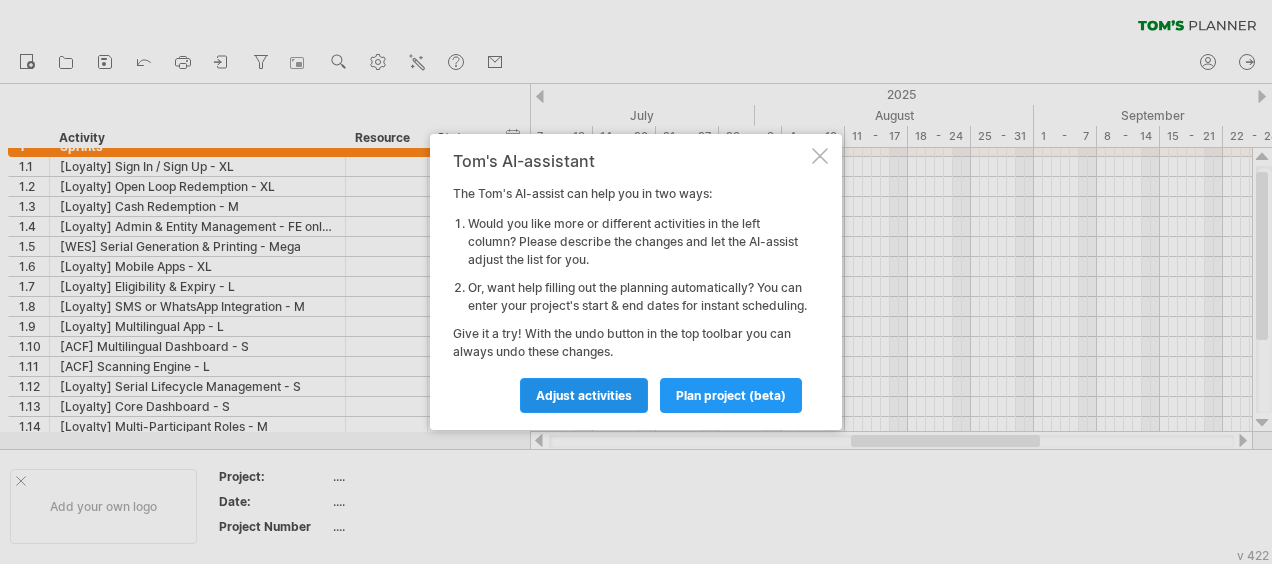 click on "Adjust activities" at bounding box center (584, 395) 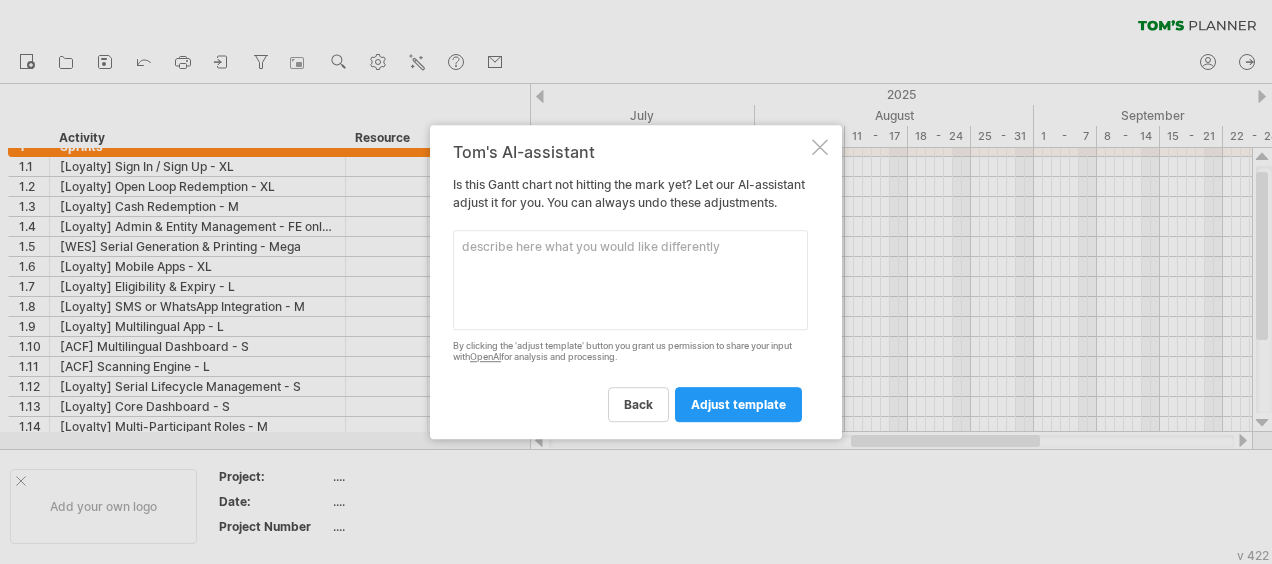 click at bounding box center (630, 280) 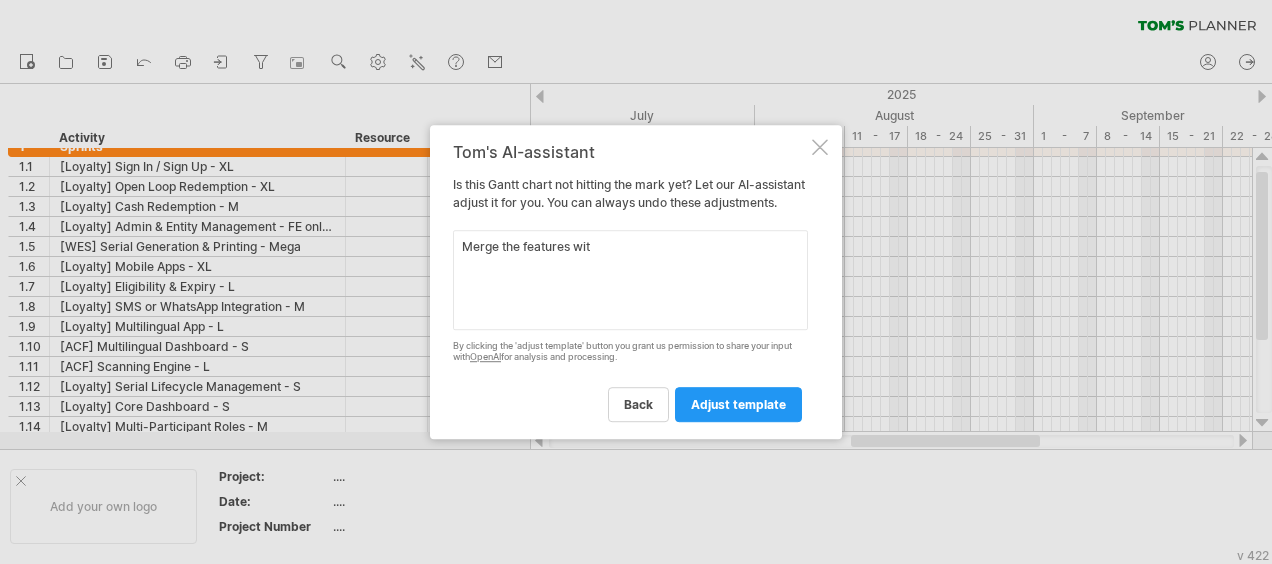 type on "Merge the features with" 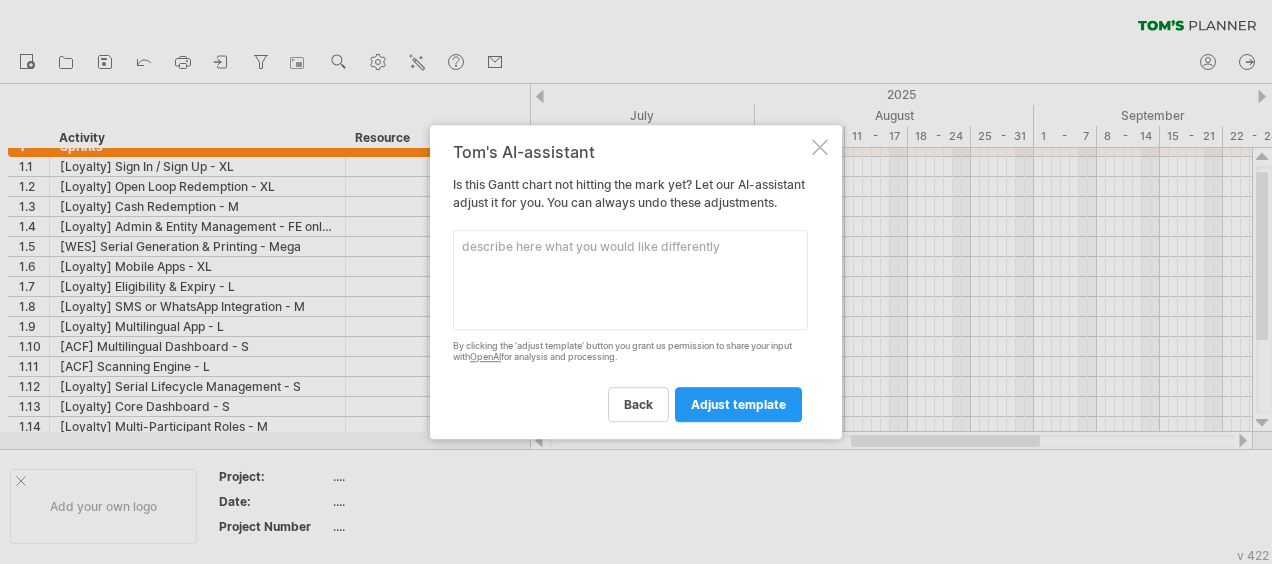 click at bounding box center (820, 147) 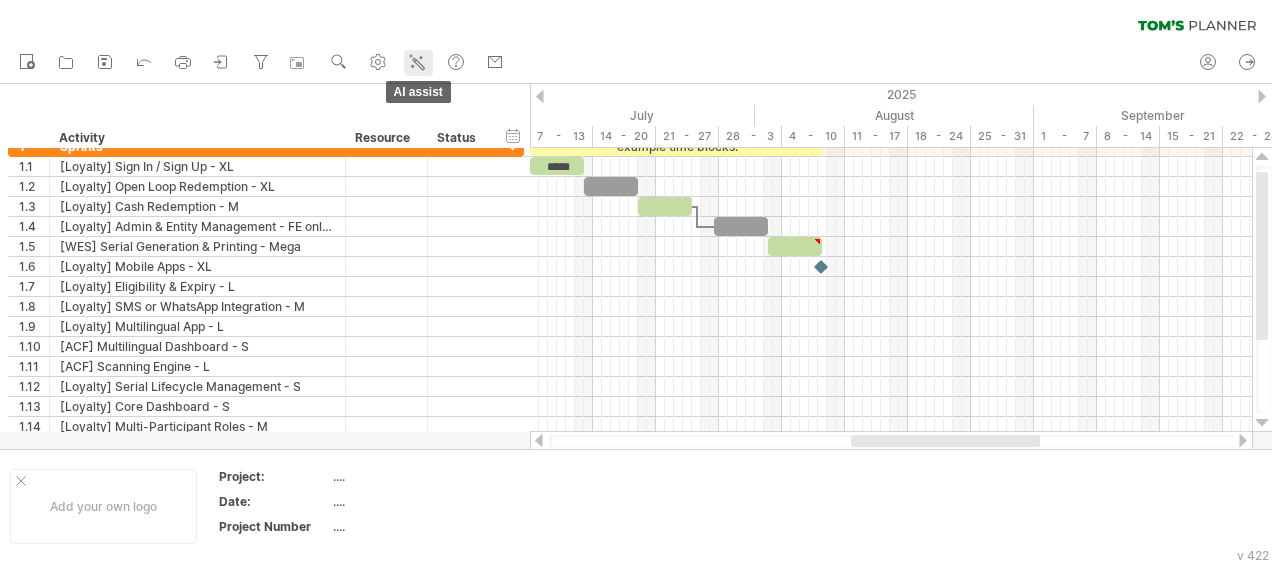 click at bounding box center [412, 66] 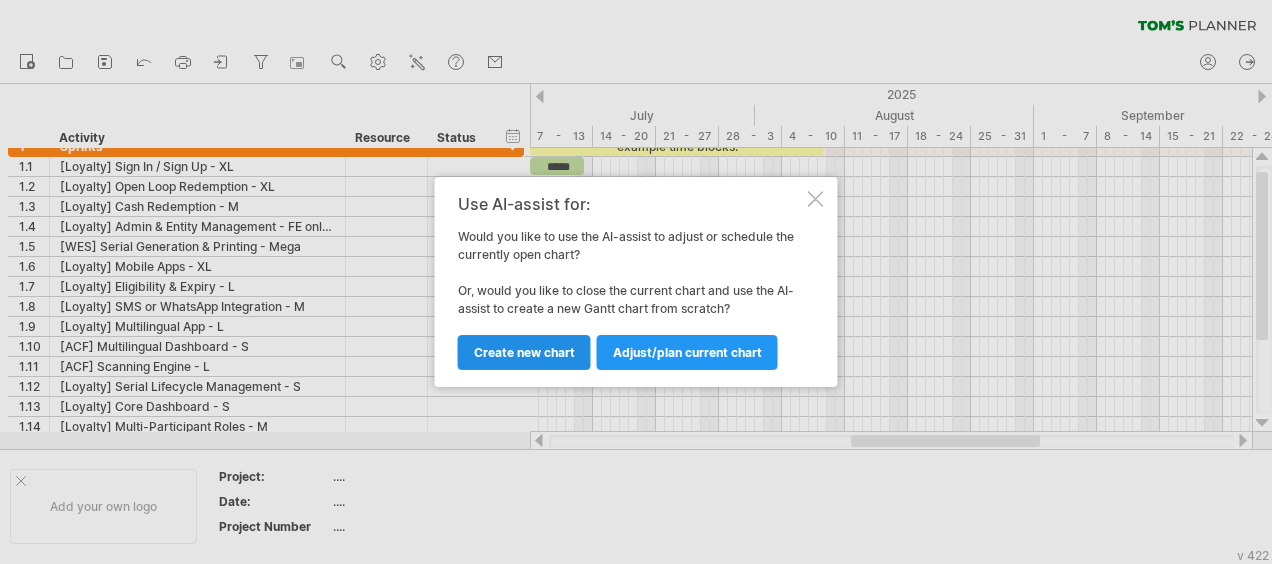 click on "Adjust/plan current chart Create new chart" at bounding box center [631, 343] 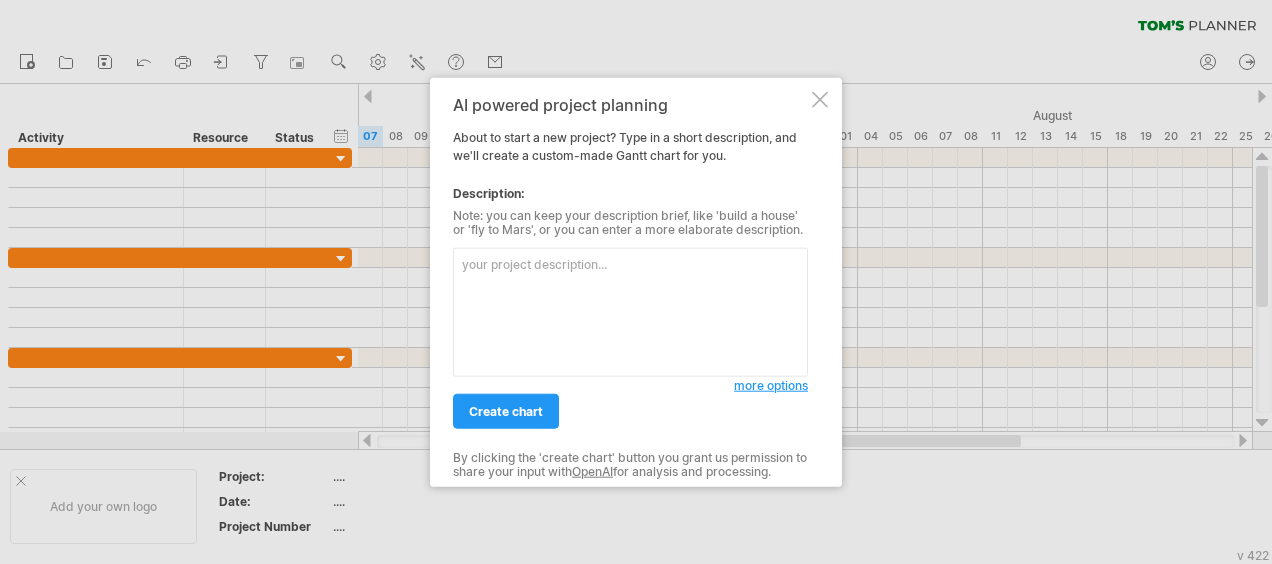 click at bounding box center [630, 312] 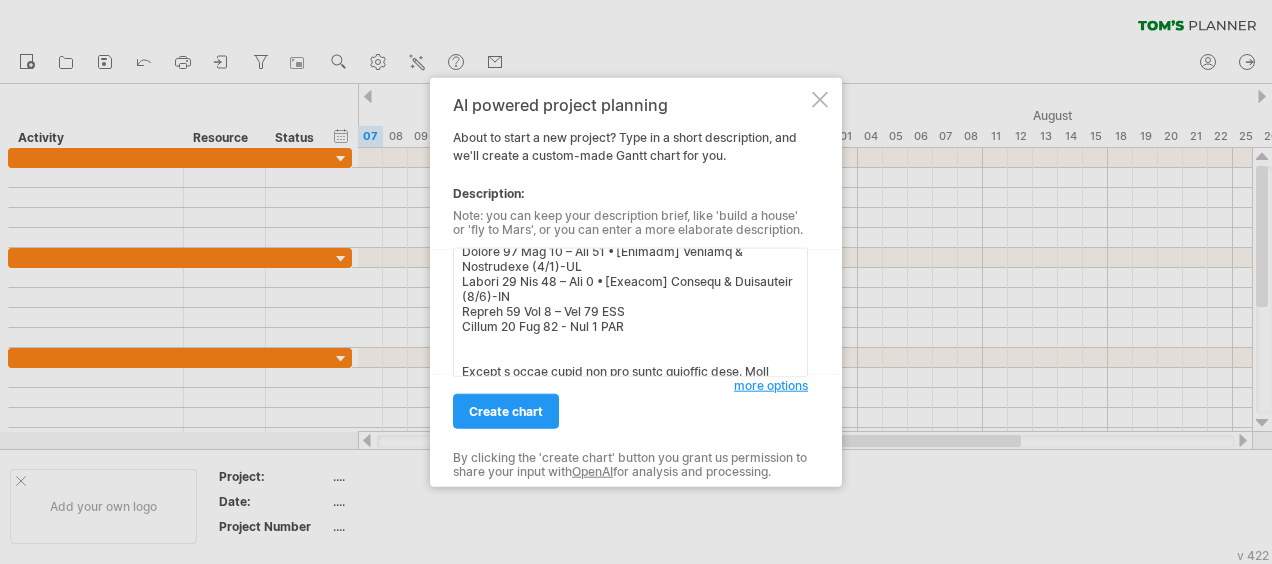 scroll, scrollTop: 552, scrollLeft: 0, axis: vertical 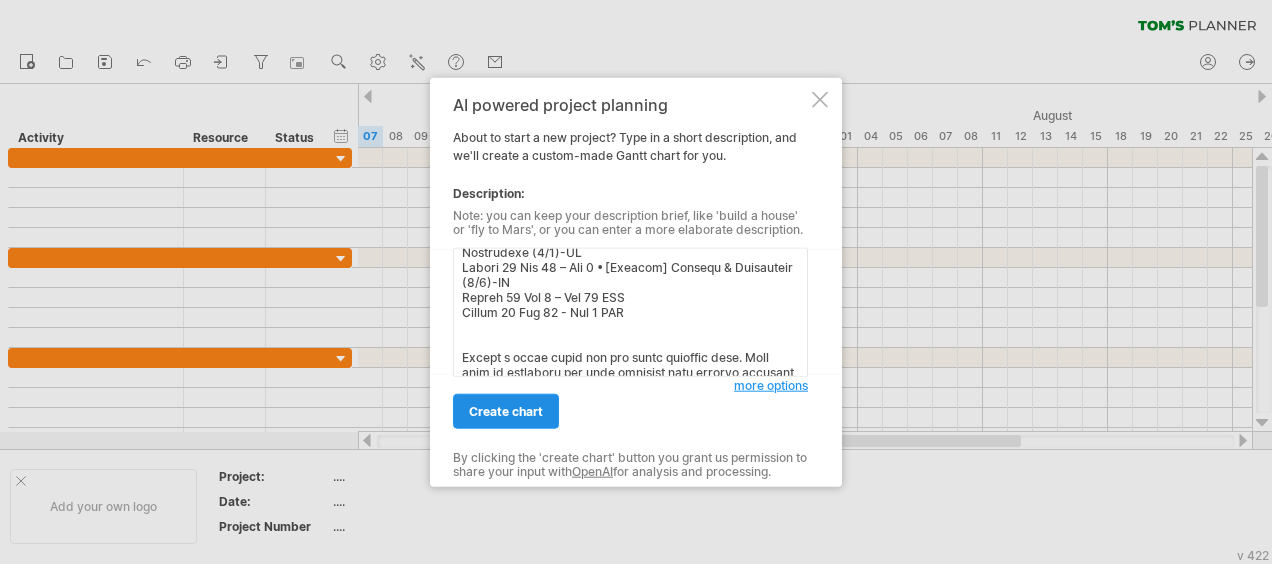 type on "Loremi Dolor Sit Ametcons Adipiscin
Elitse 3 Doe 95 – Tem 1 • [Incidid] Utla Et / Dolo Ma (6/1)-AL
• [Enimadm] Veni Quis Nostrudexe (0/5)-UL
Labori [Nis 1 - Ali 28]
Exeaco 9 Con 51 – Dui 6 • [Auteiru] Inre Vo / Veli Es (3/5)-CI
• Fugiatn] Pari Excepteurs-O
• [Cupidat] Nonpr & Suntcu Quiofficia - DE moll-A
Idestl 9 Per 1 – Und 68 • [OMN] Istena Errorvolup & Accusant – (5/4)-Dolo
• [Laudant] Totamr Aper (5/9)-EA
• [Ipsaqua] Abilloinven & Verita-Q
Archit 5 Bea 51 – Vit 7 • [DIC] Explic Nemoenimip & Quiavolu – (2/5)-Aspe
• [Autodit] Fugitc Magn (4/3)-DO
• [Eosrati] SEQ ne NequePor Quisquamdol-A
Numqua 13 Eiu 7 – Mod 01 • [TEM] Incidu Magnamquae & Etiammin – (7/3)-Solu
• [Nobisel] Optiocumquen Imp-Q
• [PLA] Facerepossim Assumenda-R
Tempor 80 Aut 86 – Qui 28 • [OFF] Debiti Rerumneces & Saepeeve – (8/2)-Volu
• [REP] Recusand Itaque-E
• [Hictene] Sapien Delectusr Voluptatib-M
• [Aliaspe] Dolo Asperiore-R
• [Minimno] Exerc-Ullamcorpor Susci-L
Aliqui 29 Com 66 – Con 54 • [QUI] Maxime Mollitiamo & Harumqui – (3/1)-Re..." 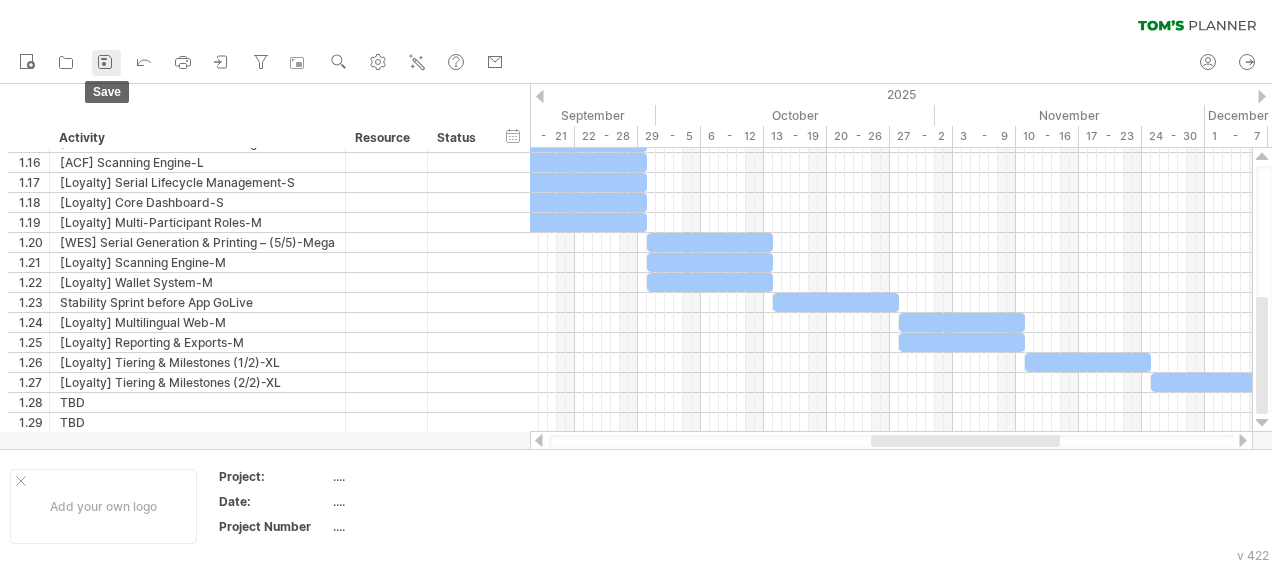 click at bounding box center [105, 62] 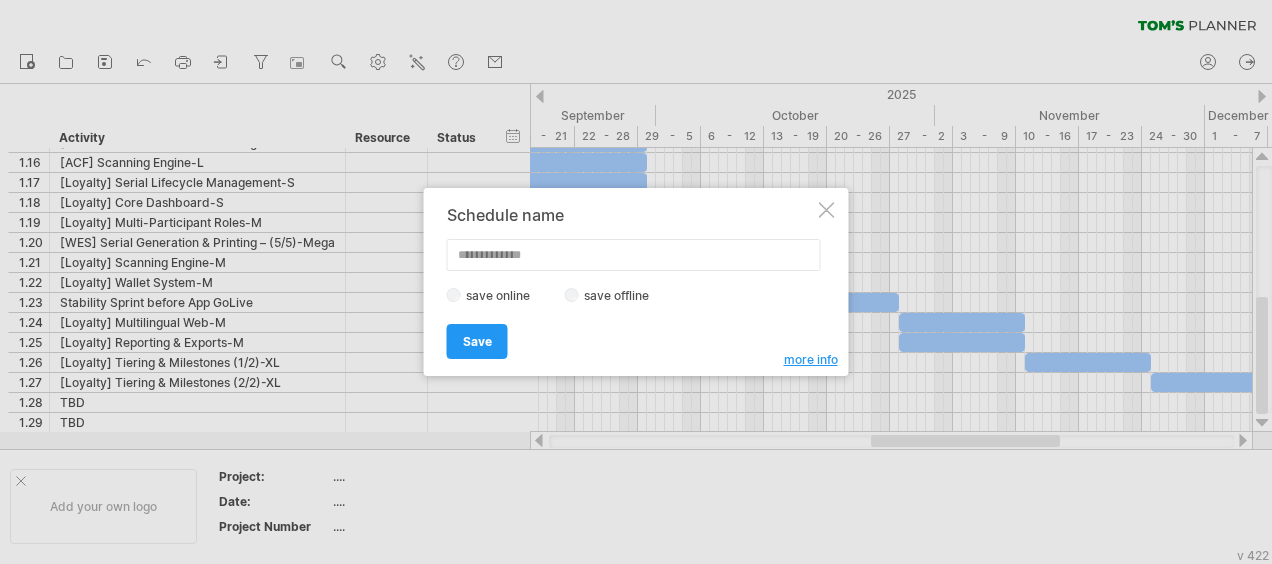 click at bounding box center [634, 255] 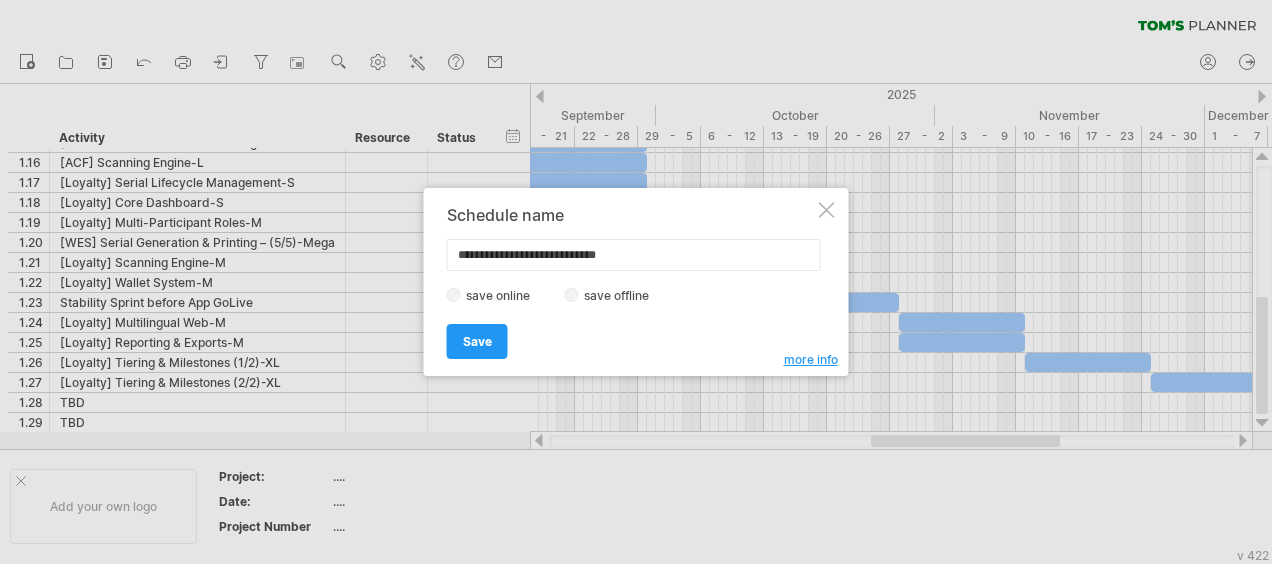click on "**********" at bounding box center [634, 255] 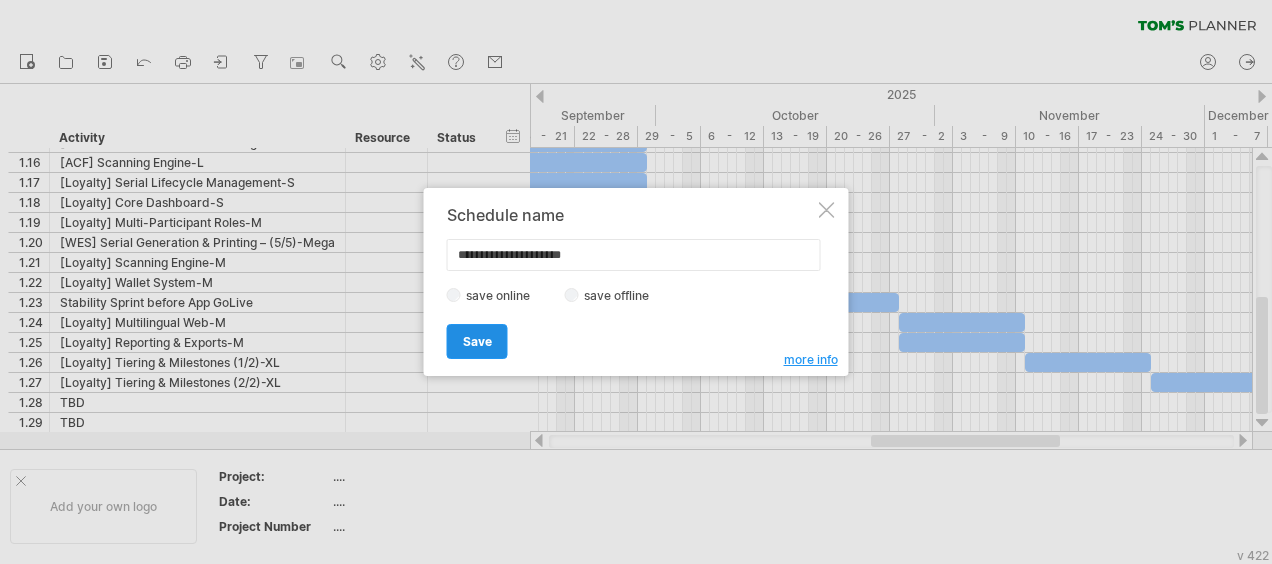 type on "**********" 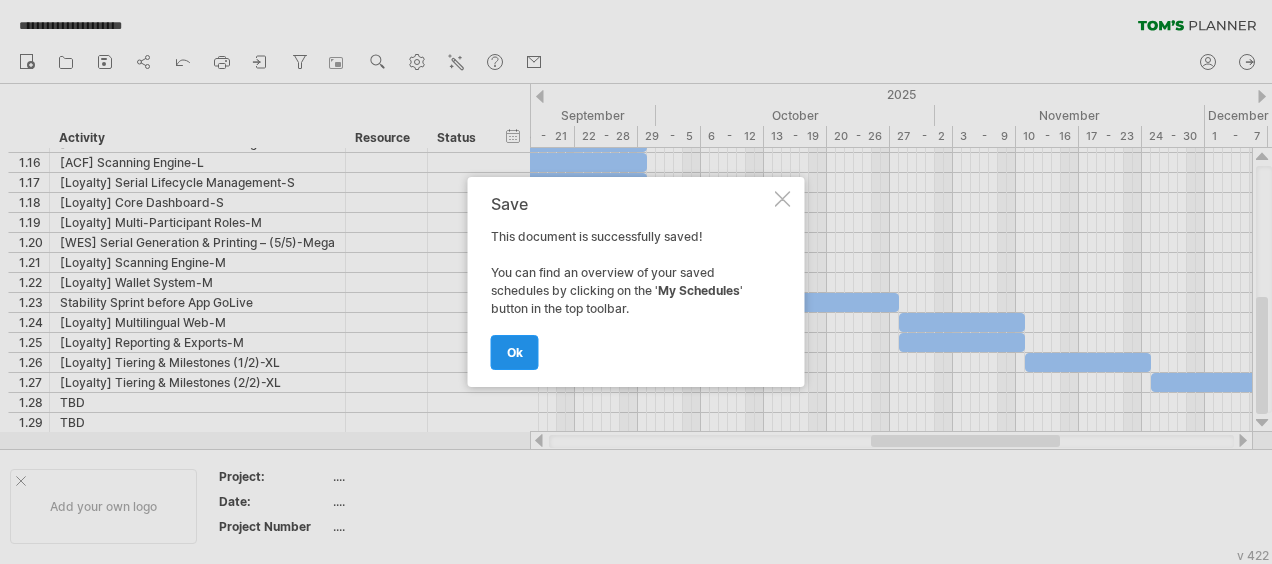 click on "ok" at bounding box center (515, 352) 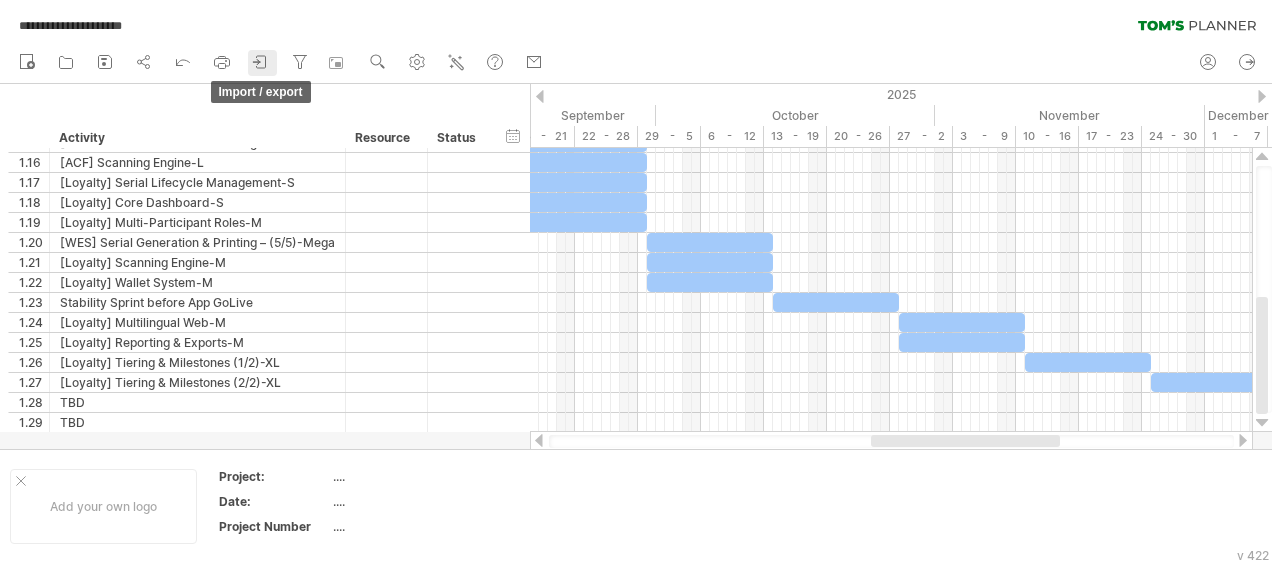 click at bounding box center [261, 62] 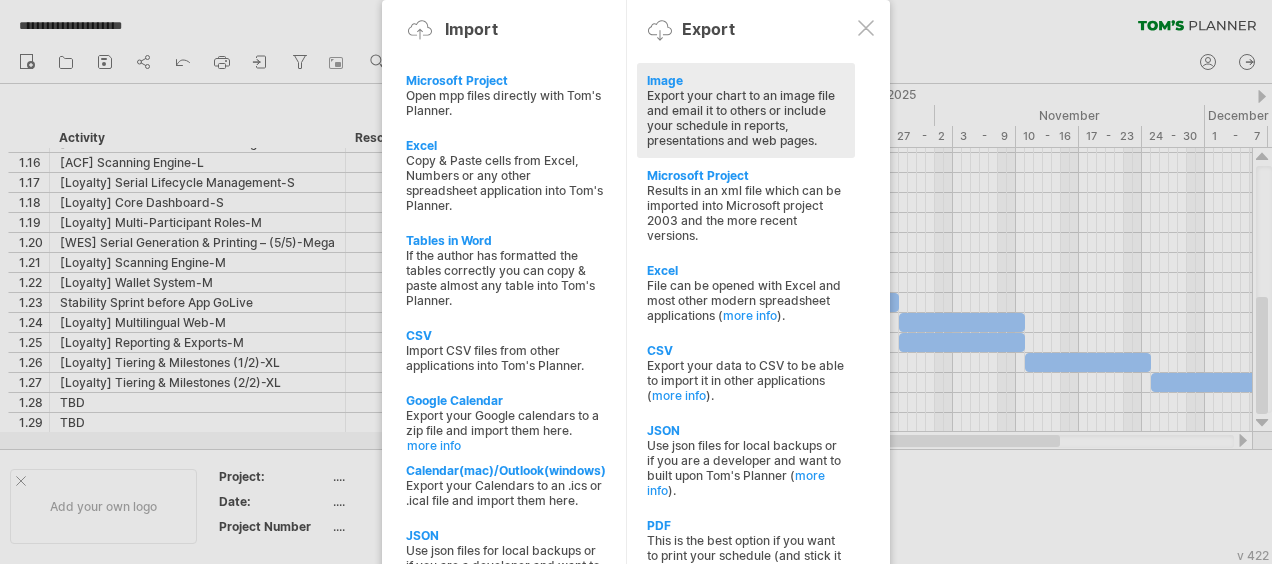 click on "Export your chart to an image file and email it to others or include your schedule in reports, presentations and web pages." at bounding box center [746, 118] 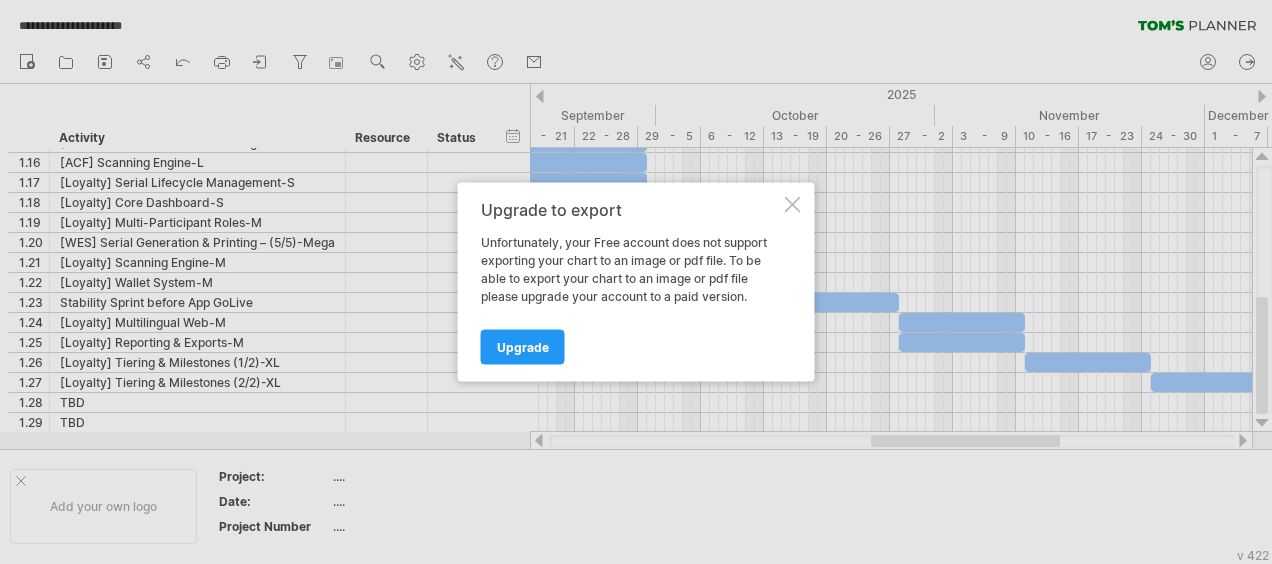 click at bounding box center (793, 205) 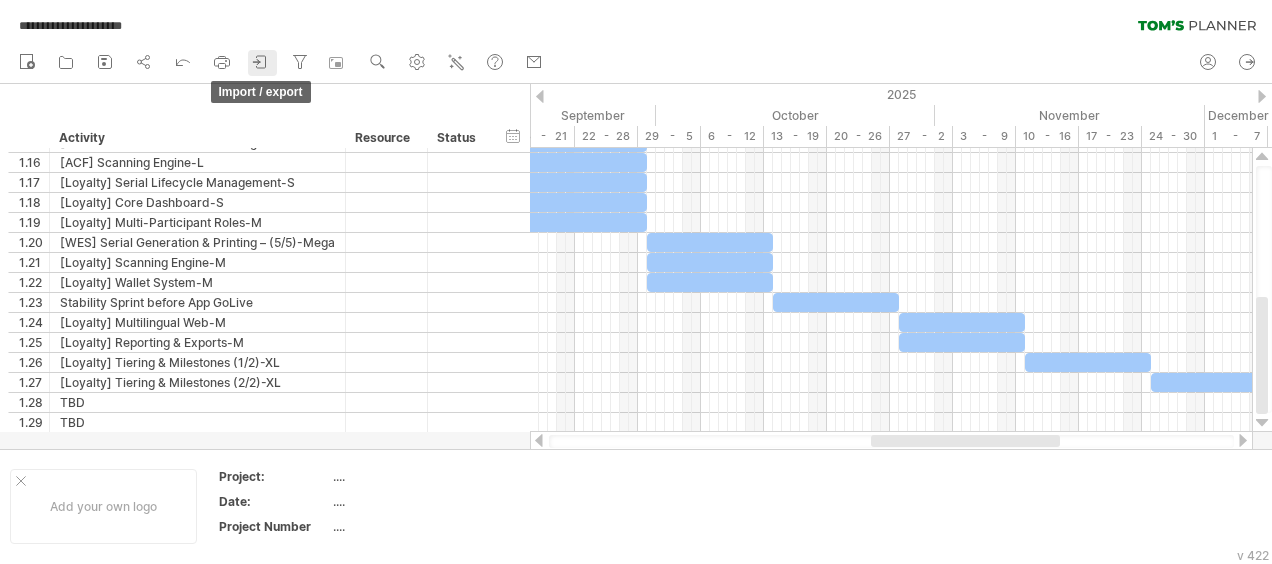 click at bounding box center [261, 62] 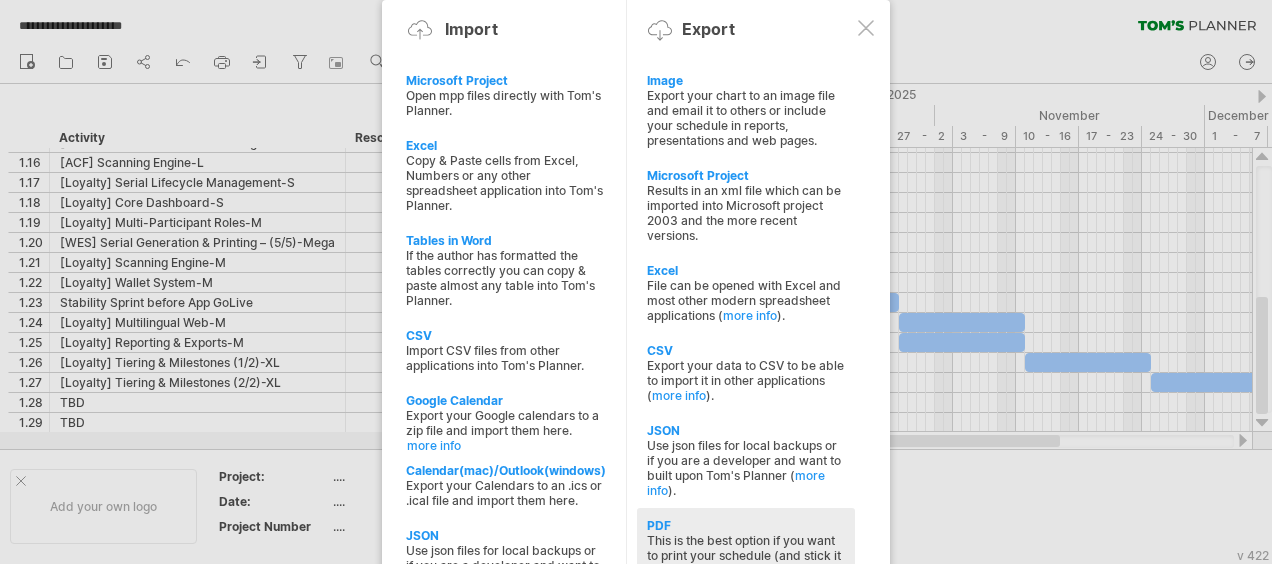 click on "PDF" at bounding box center (746, 80) 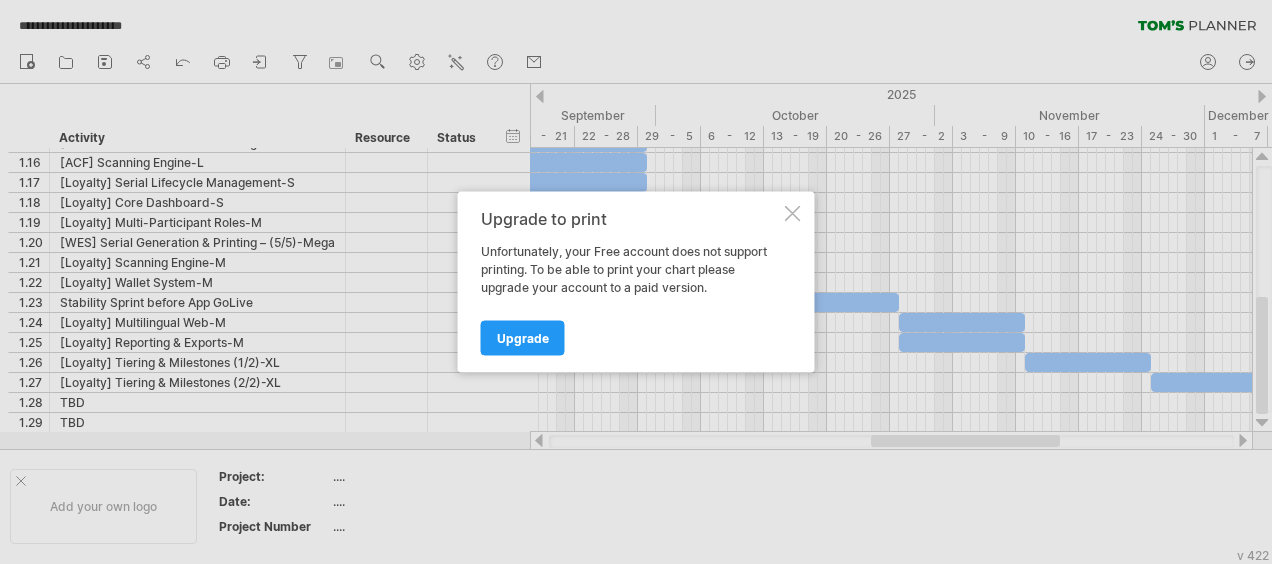 click at bounding box center (793, 214) 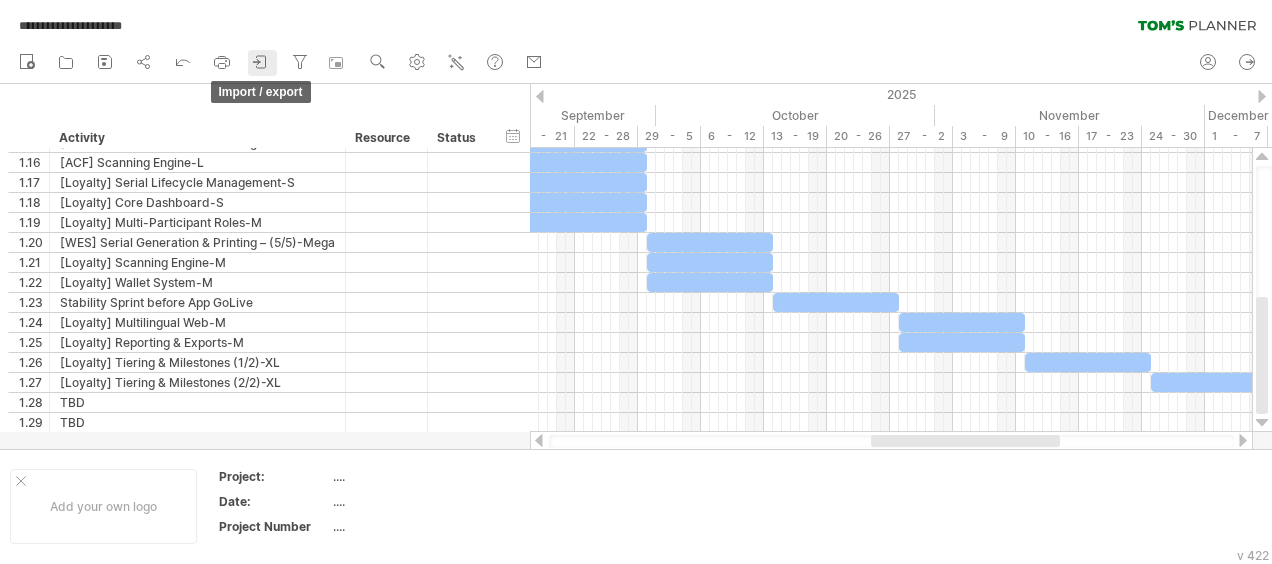 click at bounding box center [261, 62] 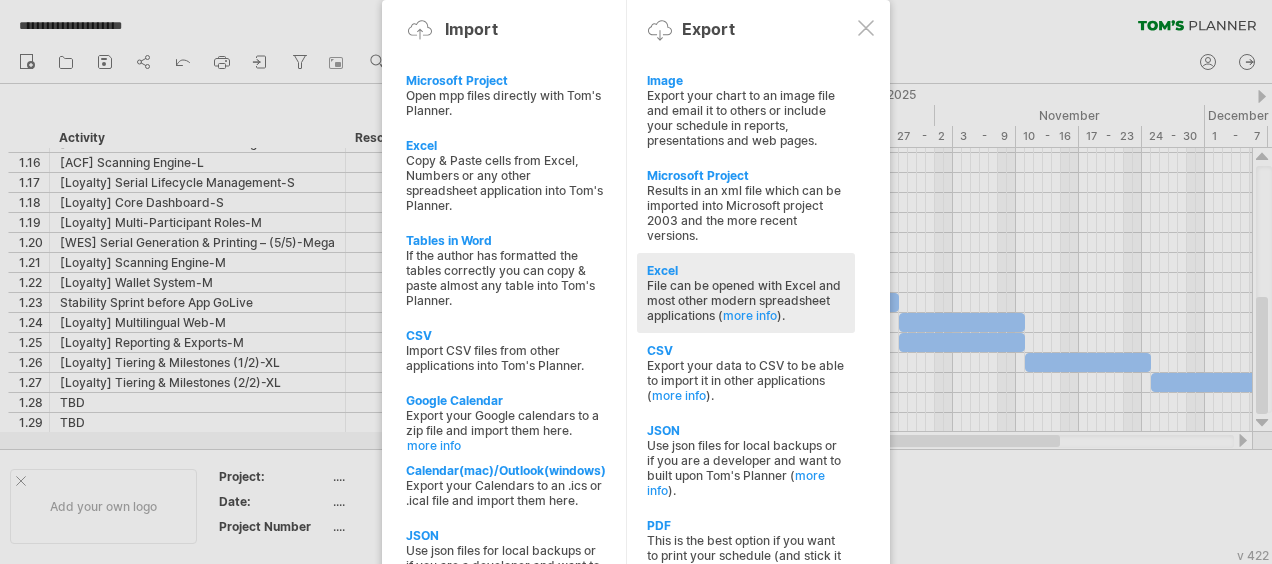 click on "File can be opened with Excel and most other modern spreadsheet applications
( more info )." at bounding box center [746, 118] 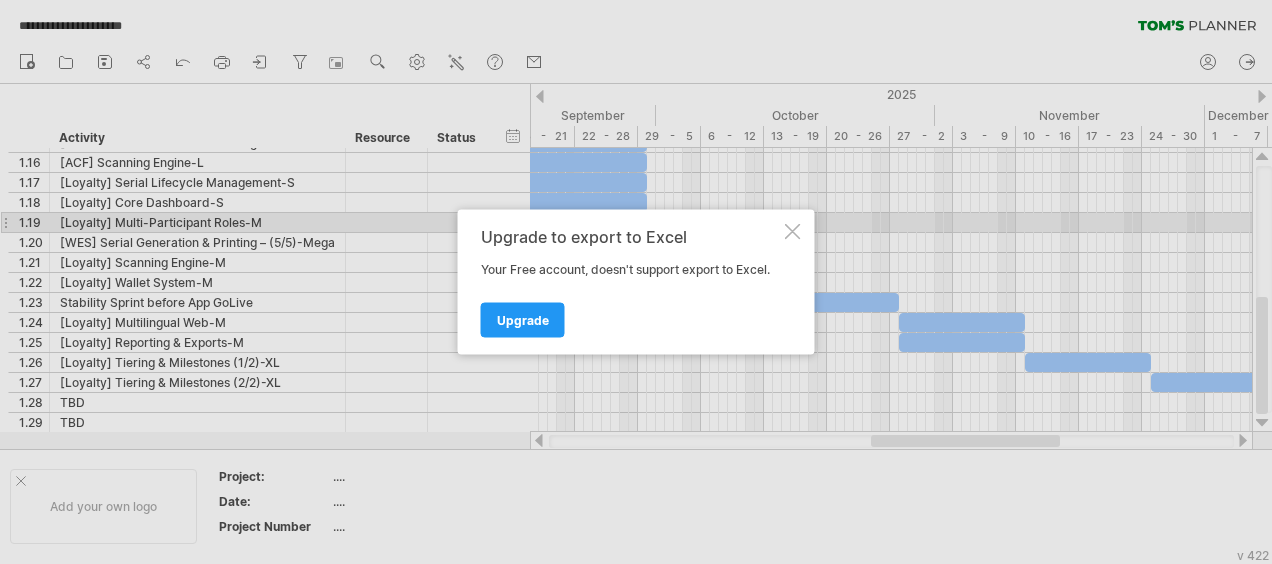 click at bounding box center (793, 232) 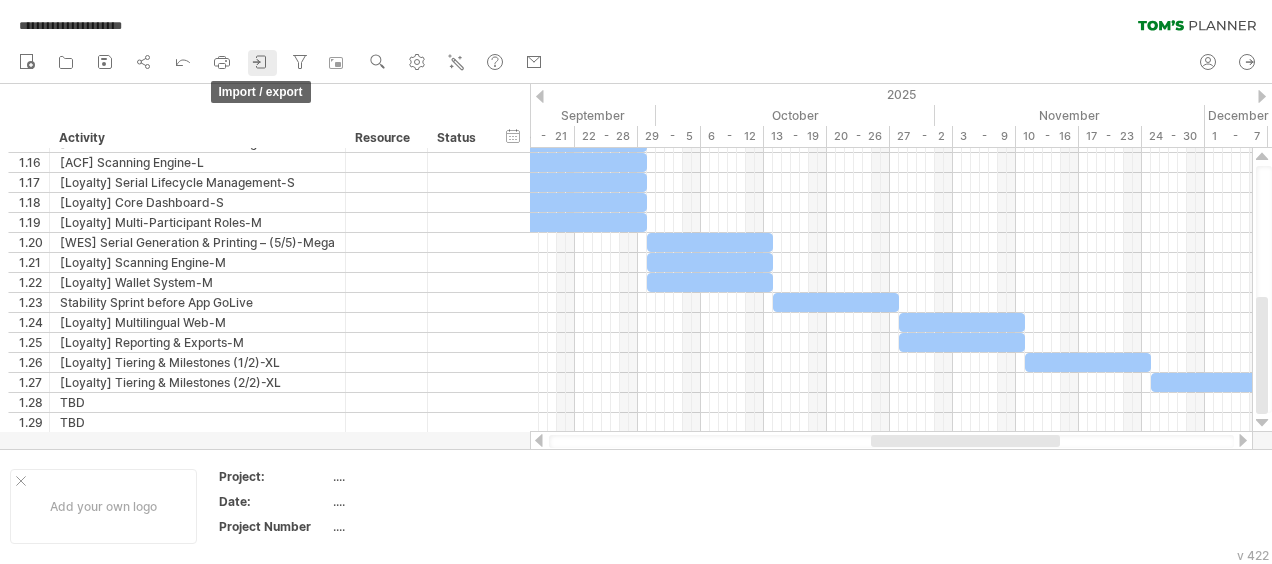 click at bounding box center [261, 62] 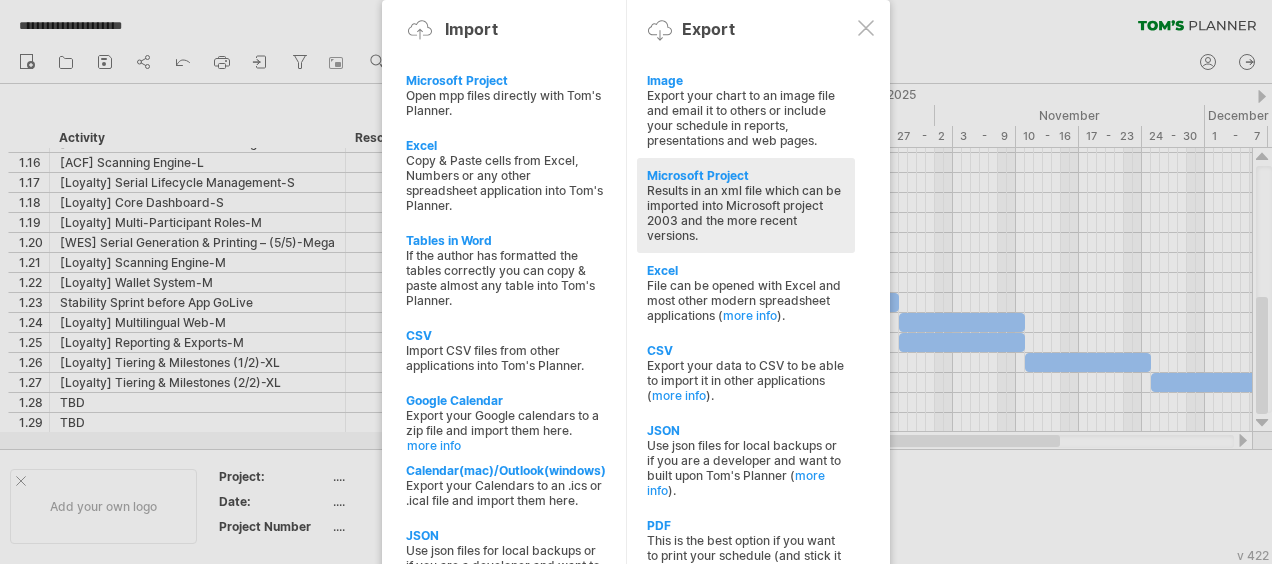 click on "Results in an xml file which can be imported into Microsoft project 2003 and the more recent versions." at bounding box center (746, 118) 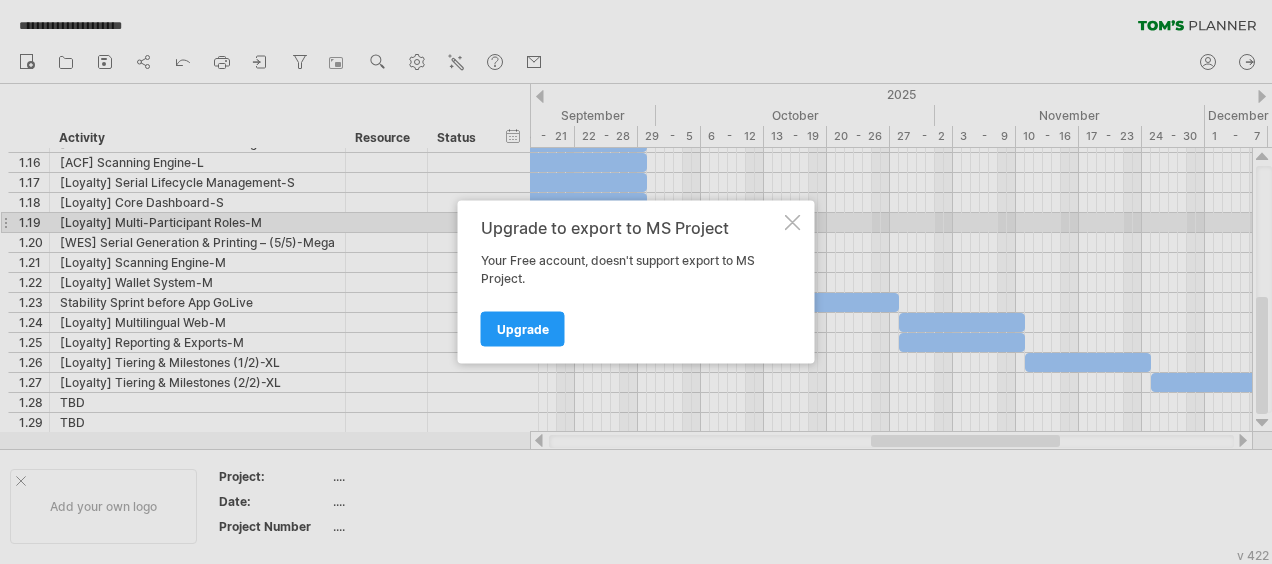 click at bounding box center (793, 223) 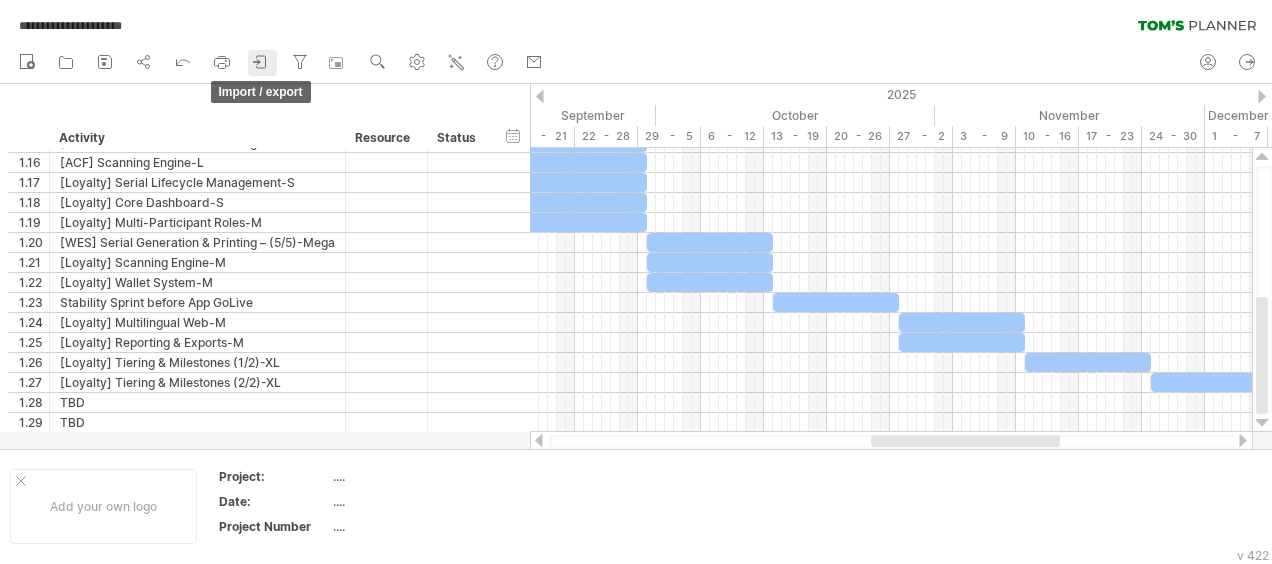 click at bounding box center [256, 61] 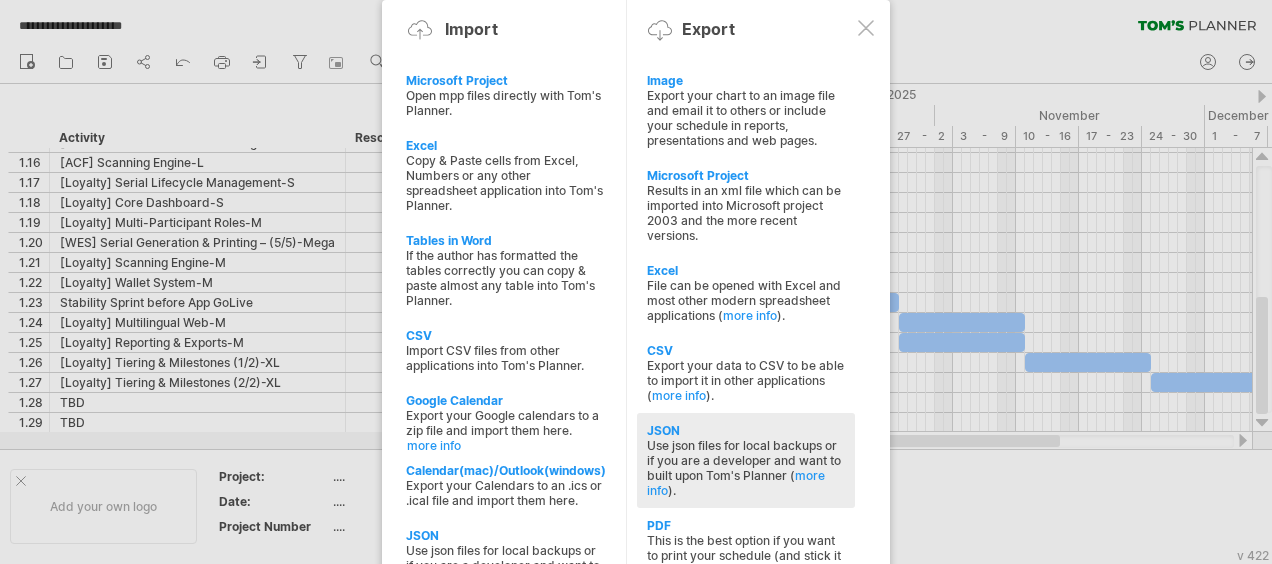 click on "JSON" at bounding box center (746, 80) 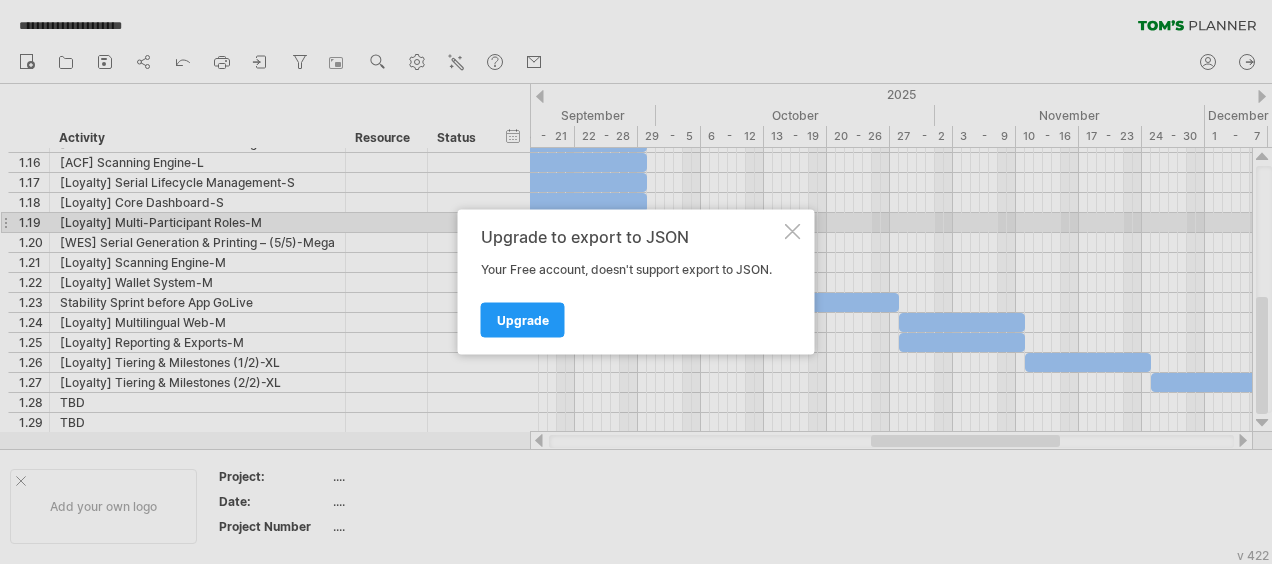 click at bounding box center (793, 232) 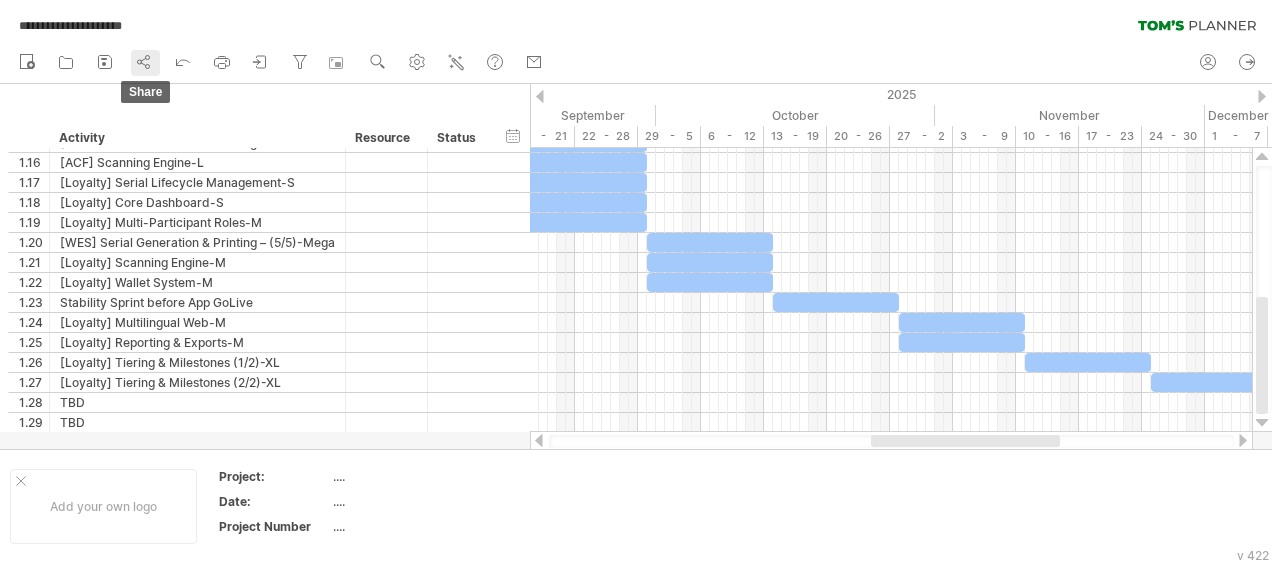 click at bounding box center [144, 62] 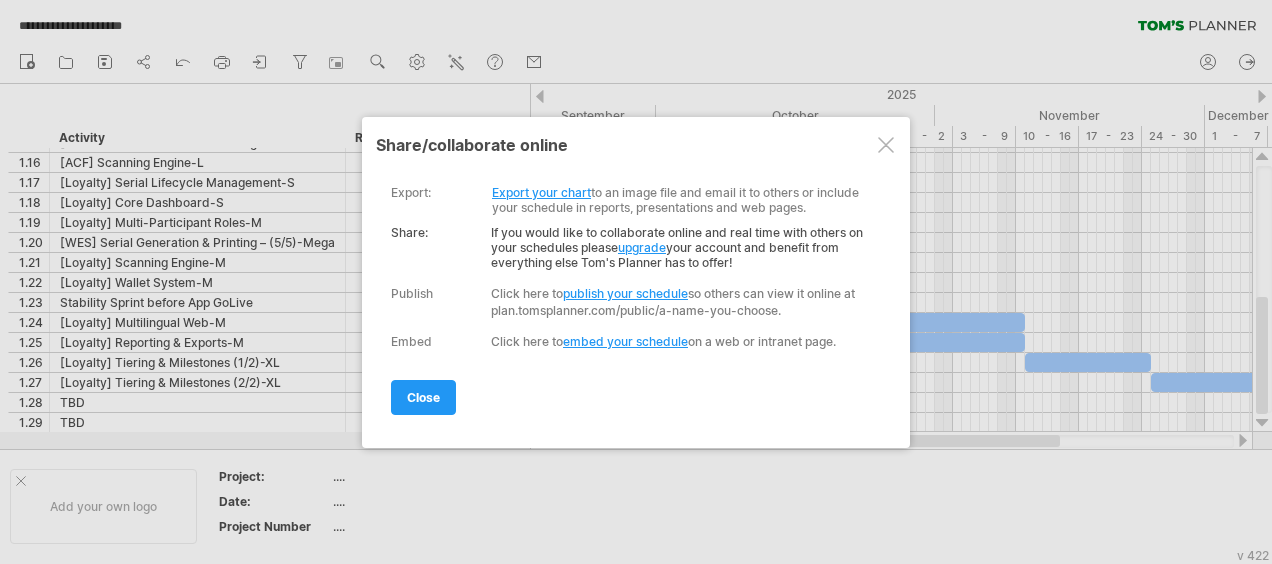 click on "Export your chart" at bounding box center [541, 192] 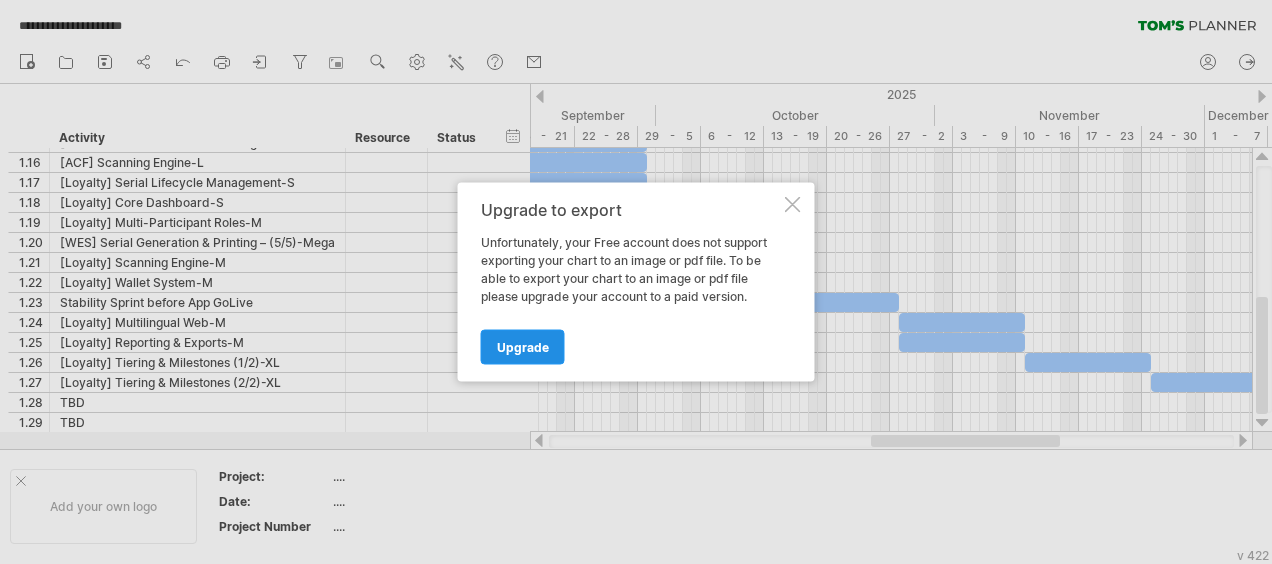 click on "Upgrade" at bounding box center (523, 347) 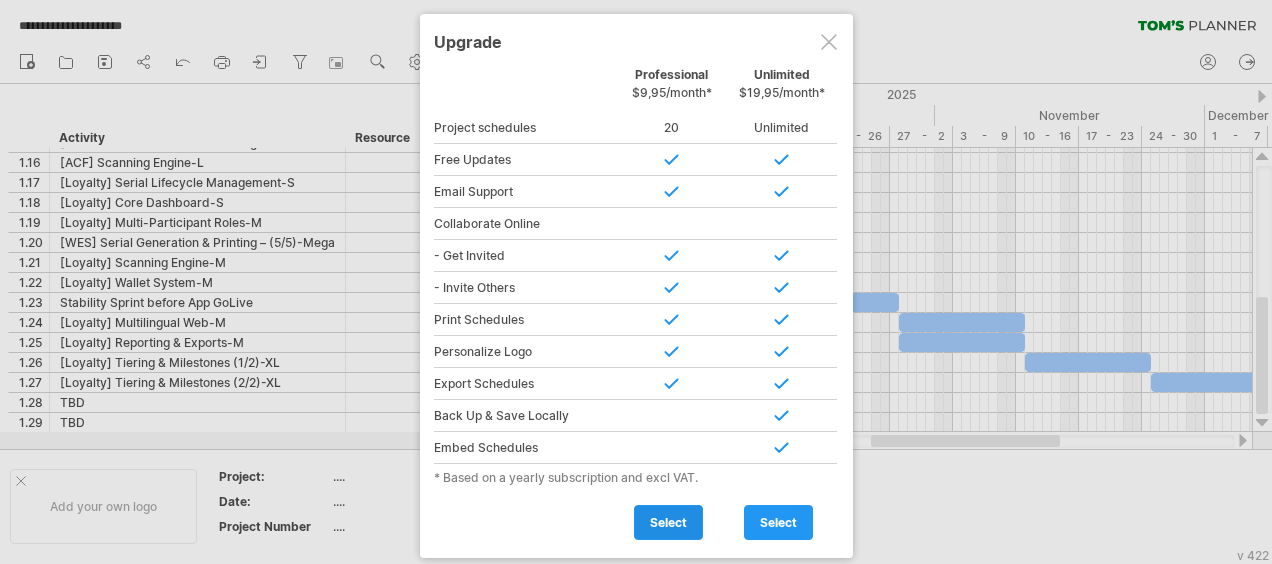 click on "select" at bounding box center [668, 522] 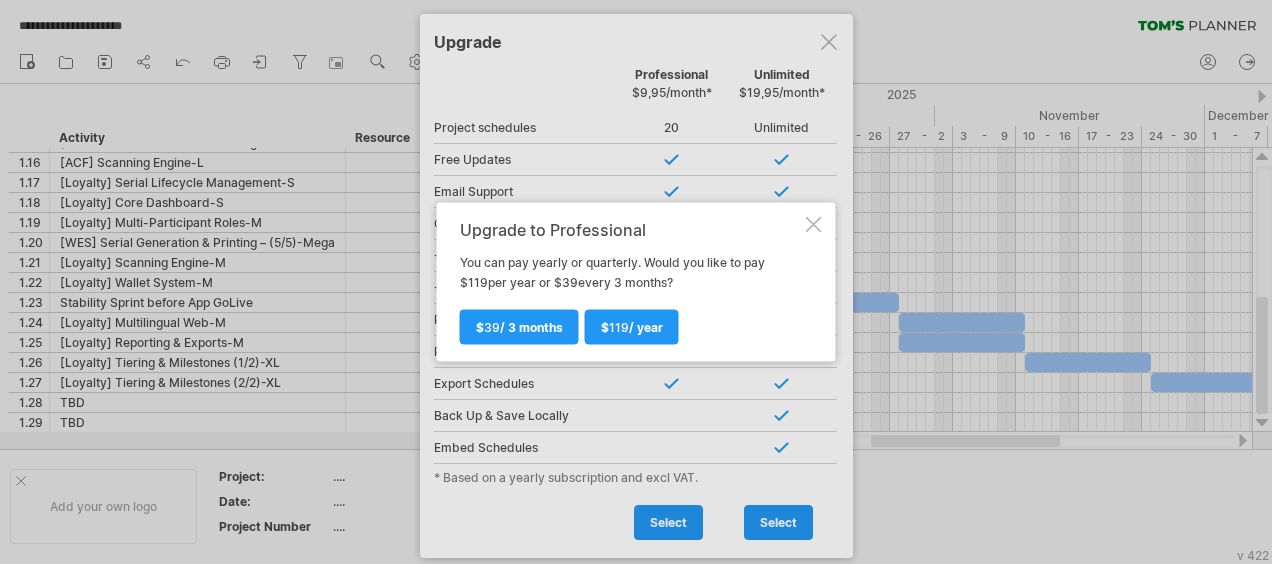 click at bounding box center (814, 225) 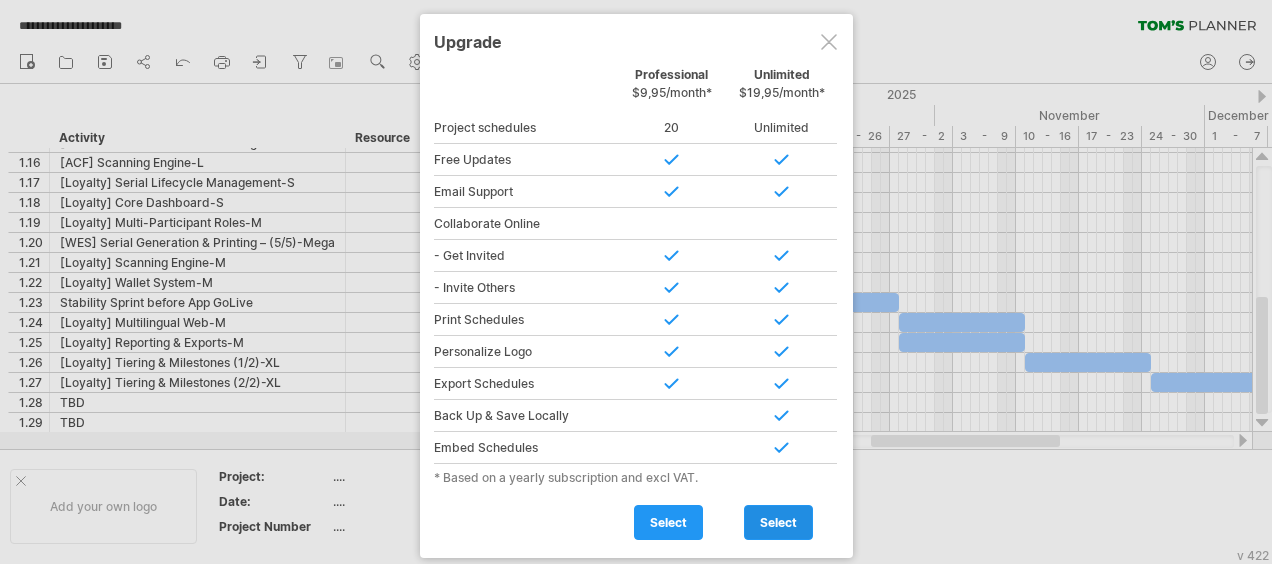 click on "select" at bounding box center [778, 522] 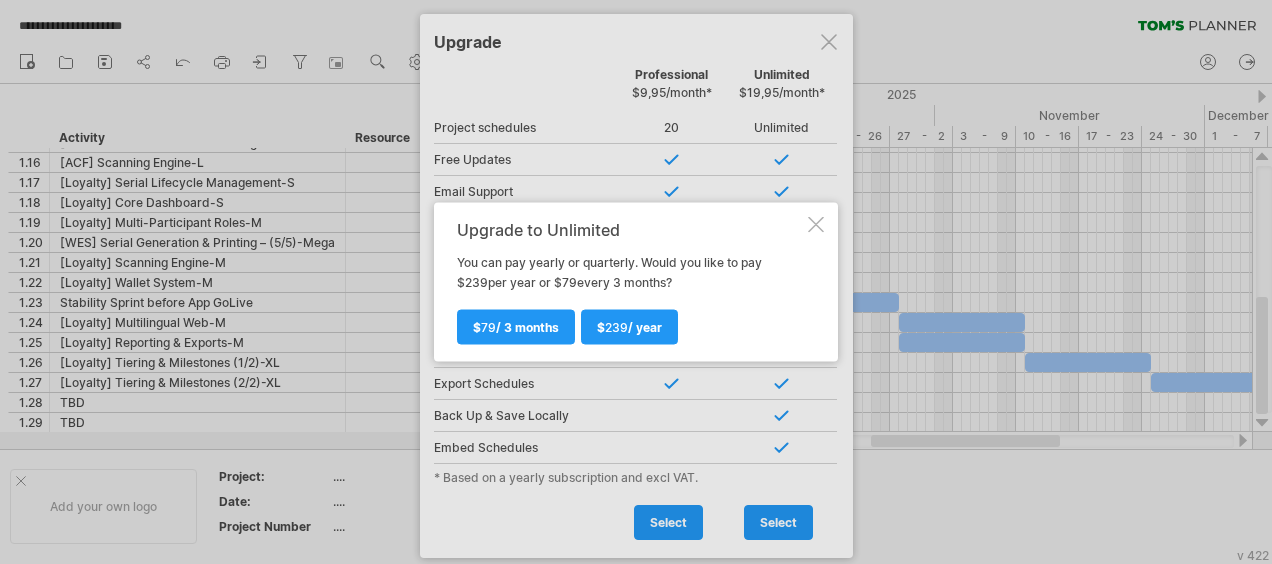 click at bounding box center (816, 225) 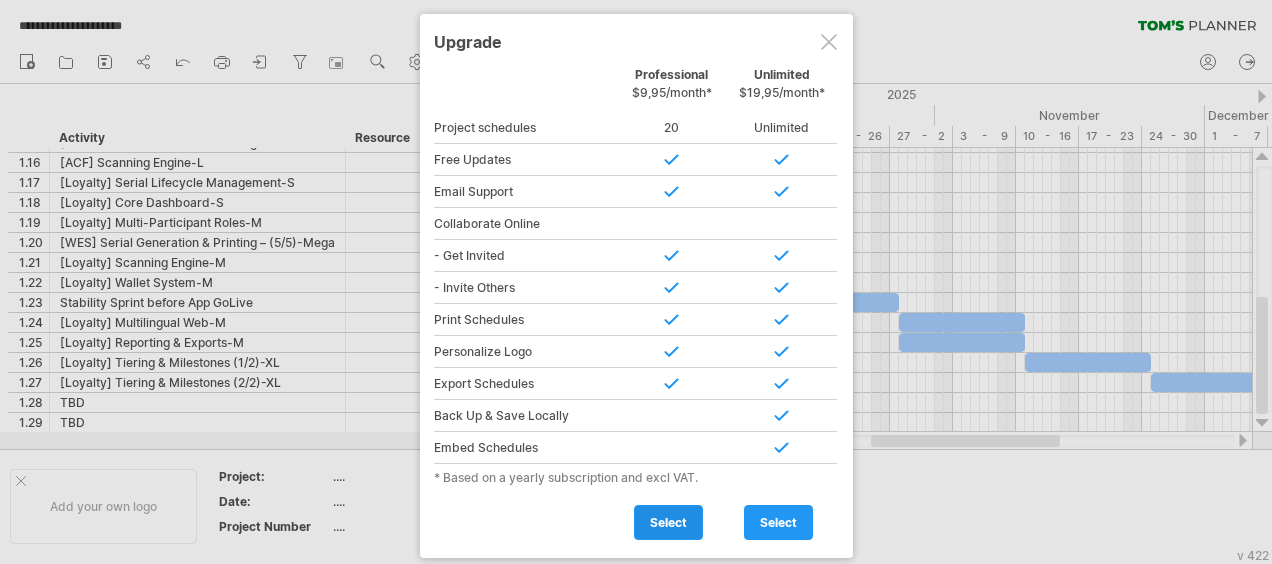 click on "select" at bounding box center (668, 522) 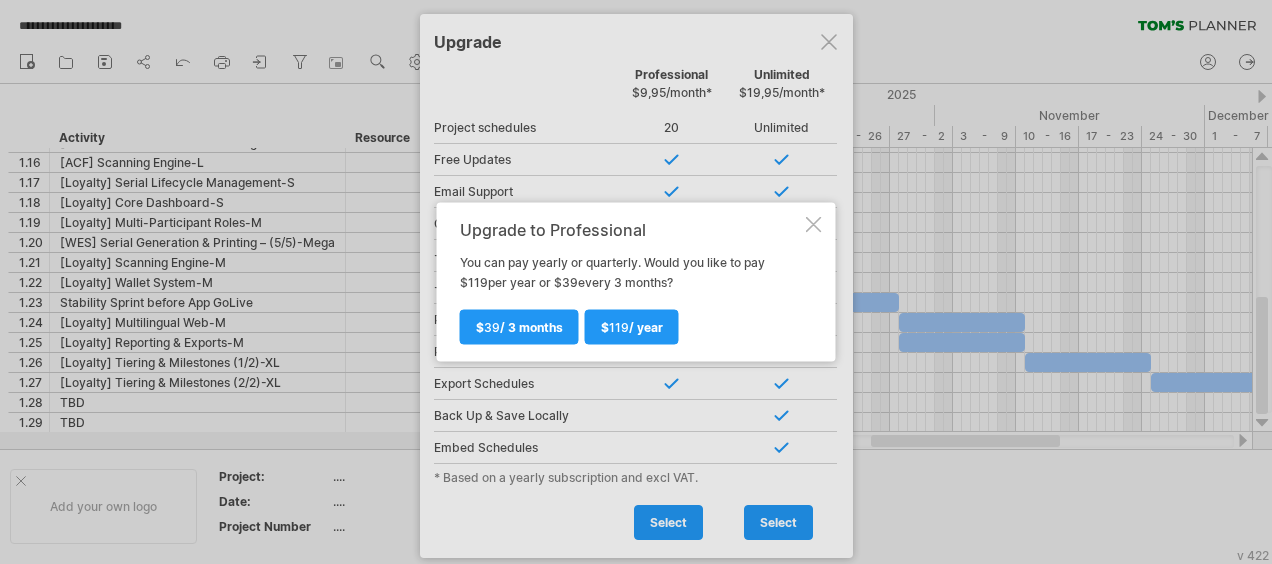 click on "Upgrade to Professional You can pay yearly or quarterly. Would you like to pay $ 119  per year or $ 39  every 3 months? $ 119  / year $ 39  / 3 months" at bounding box center [636, 282] 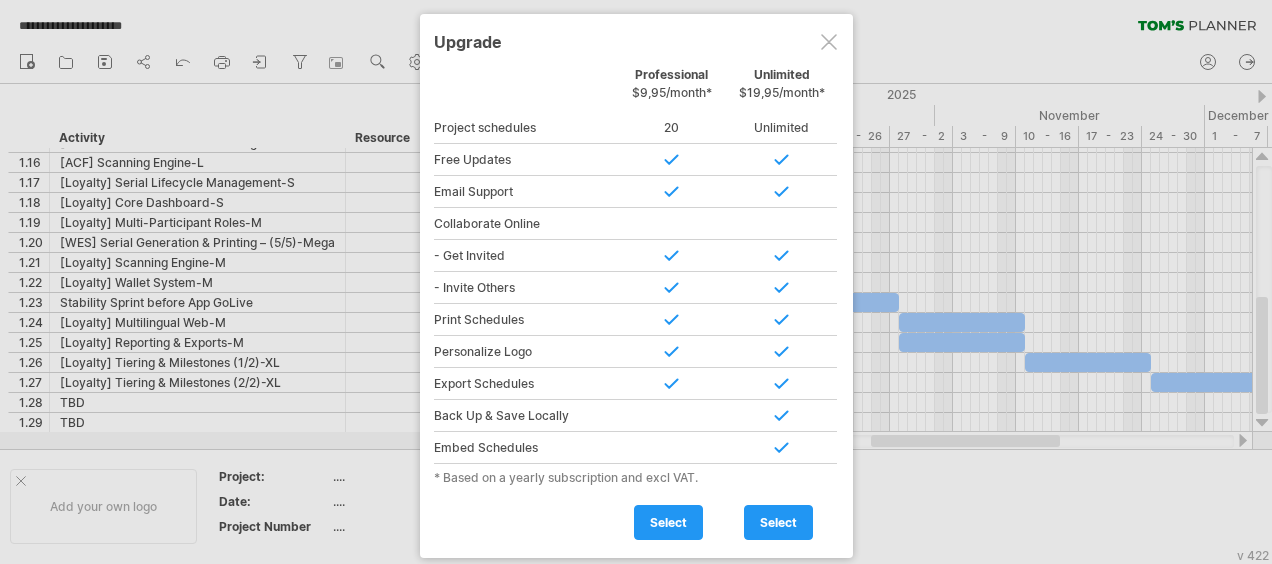 click at bounding box center [829, 42] 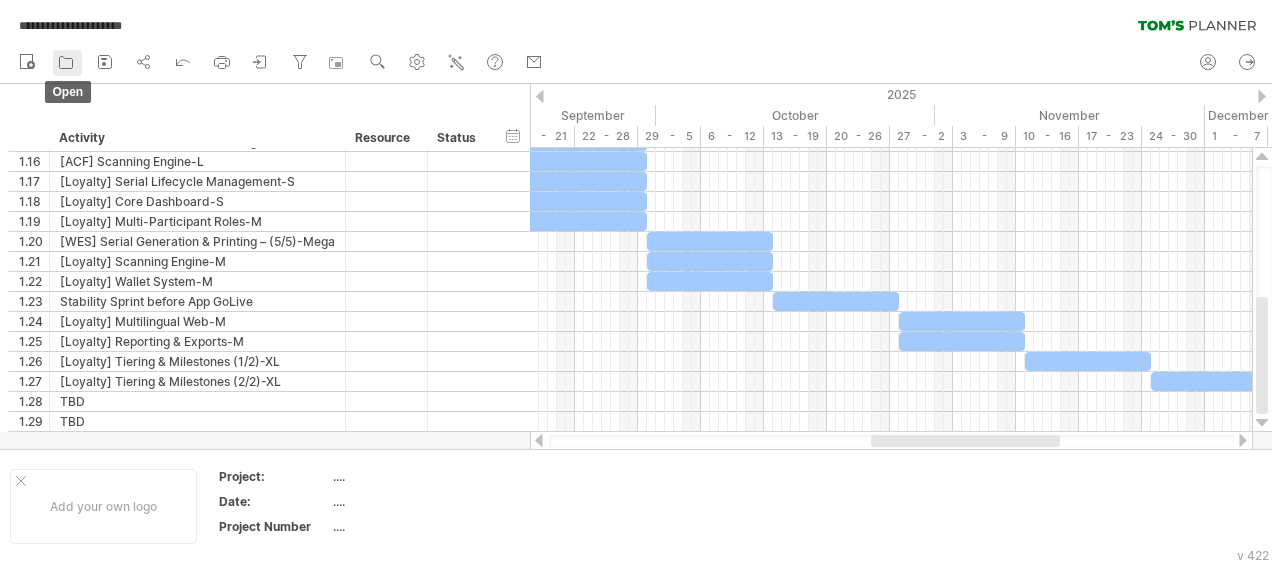 click at bounding box center (66, 62) 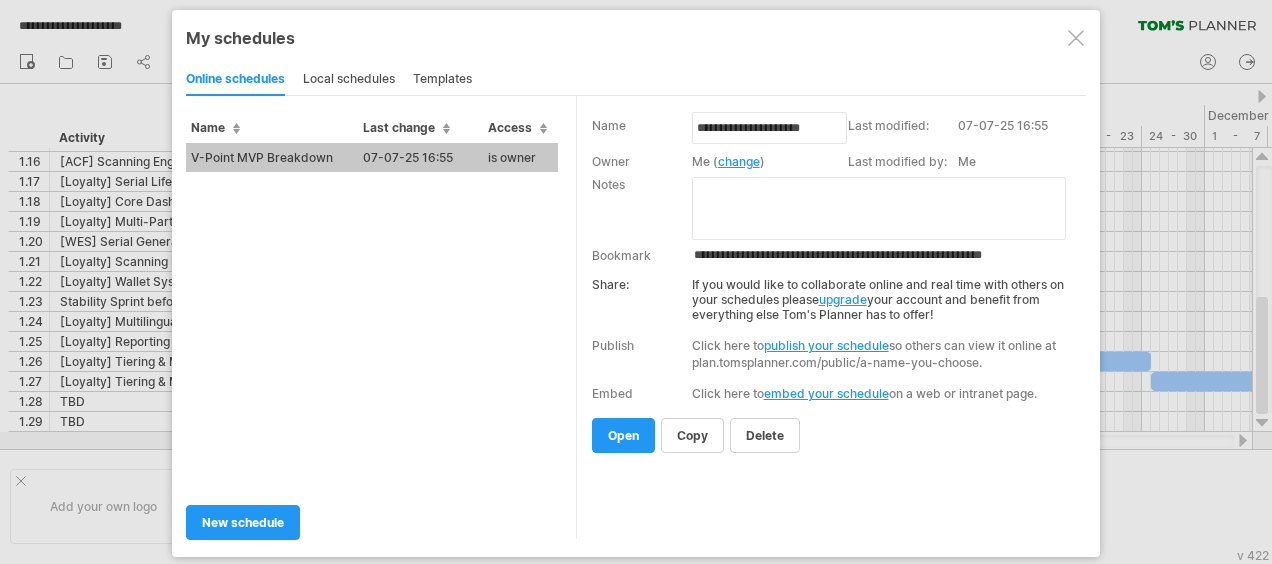 click at bounding box center (1076, 38) 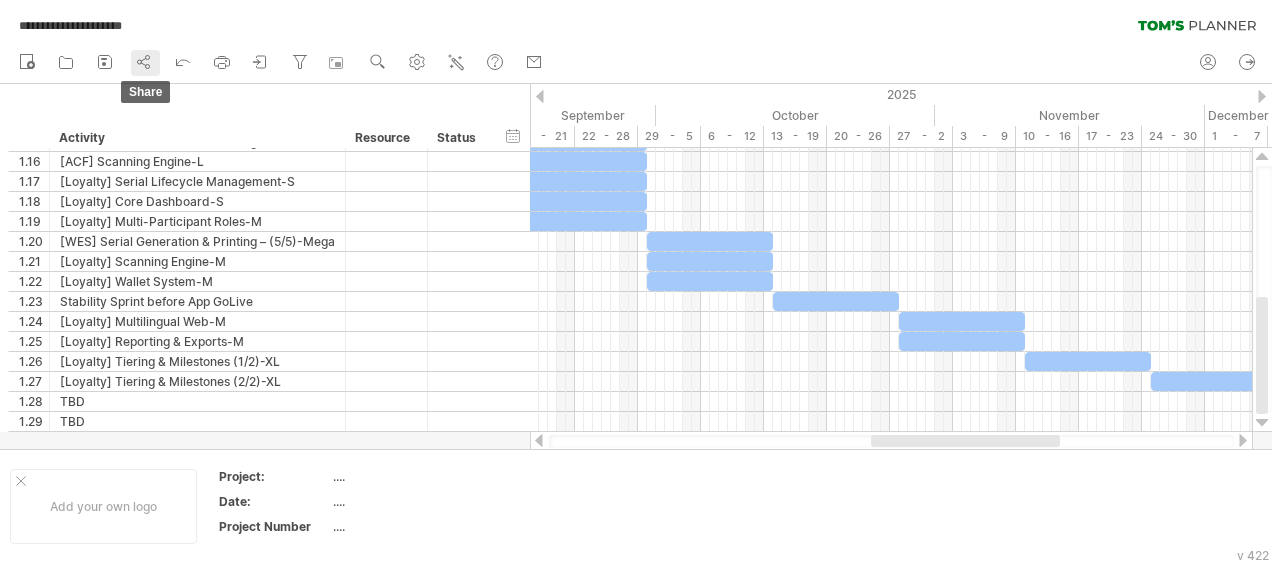 click at bounding box center (144, 62) 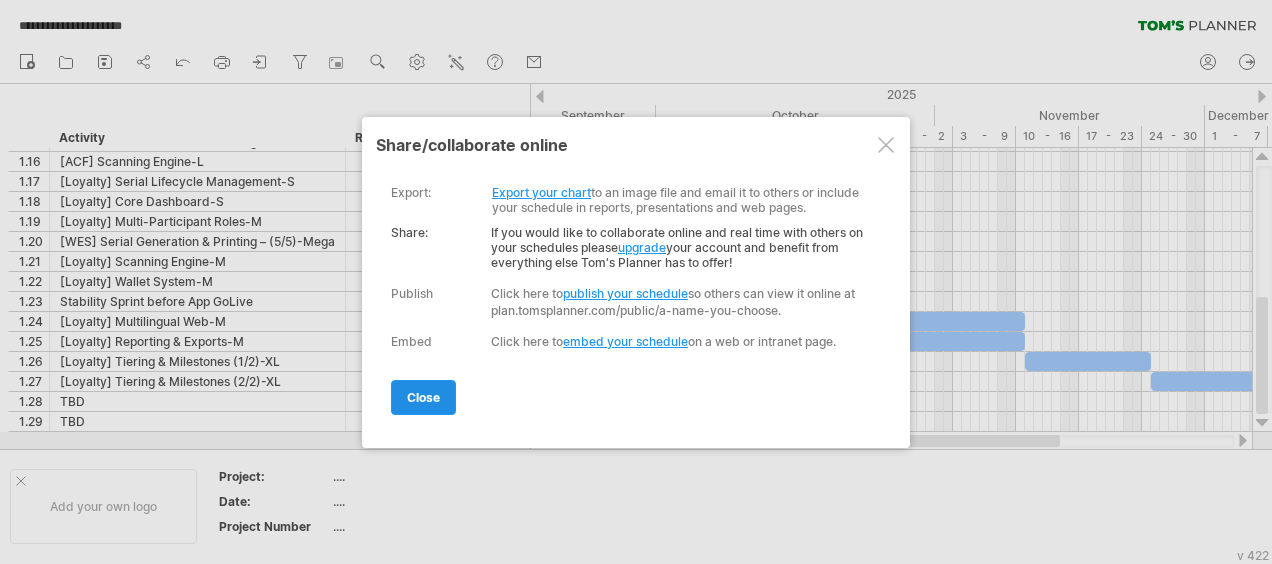 click on "close" at bounding box center [423, 397] 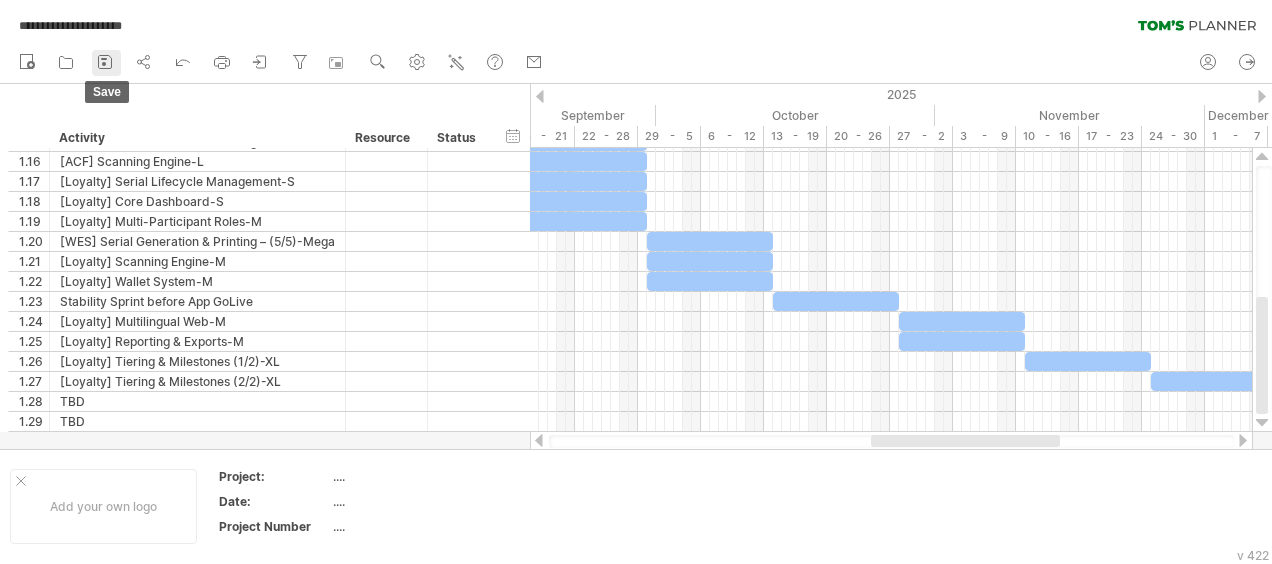 click at bounding box center (104, 59) 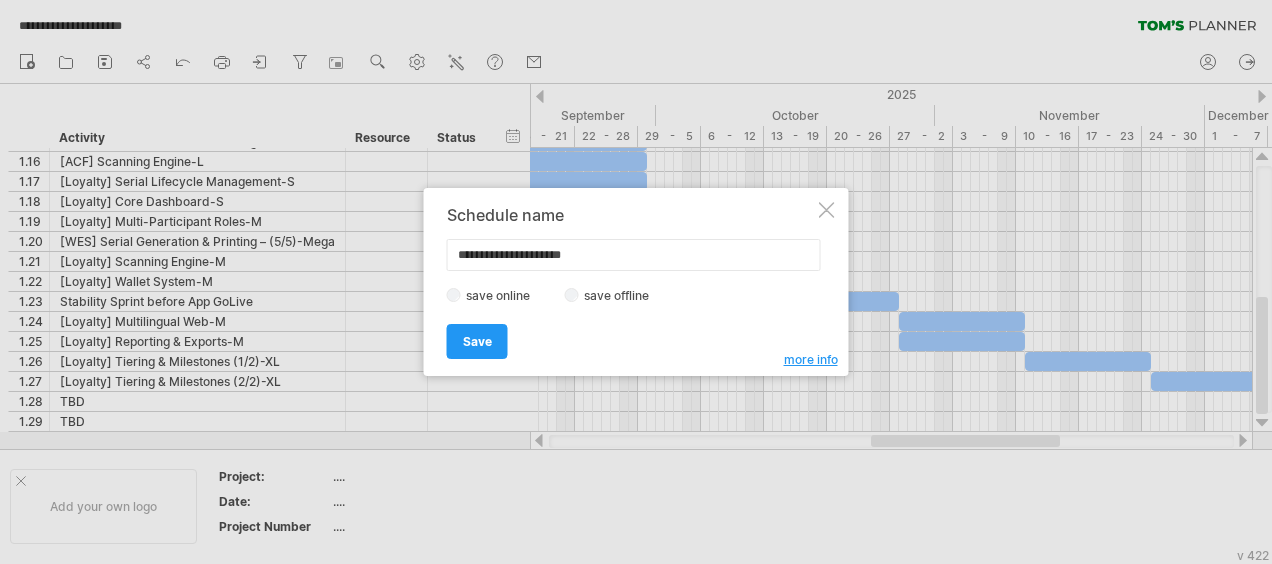 click on "save offline" at bounding box center (622, 295) 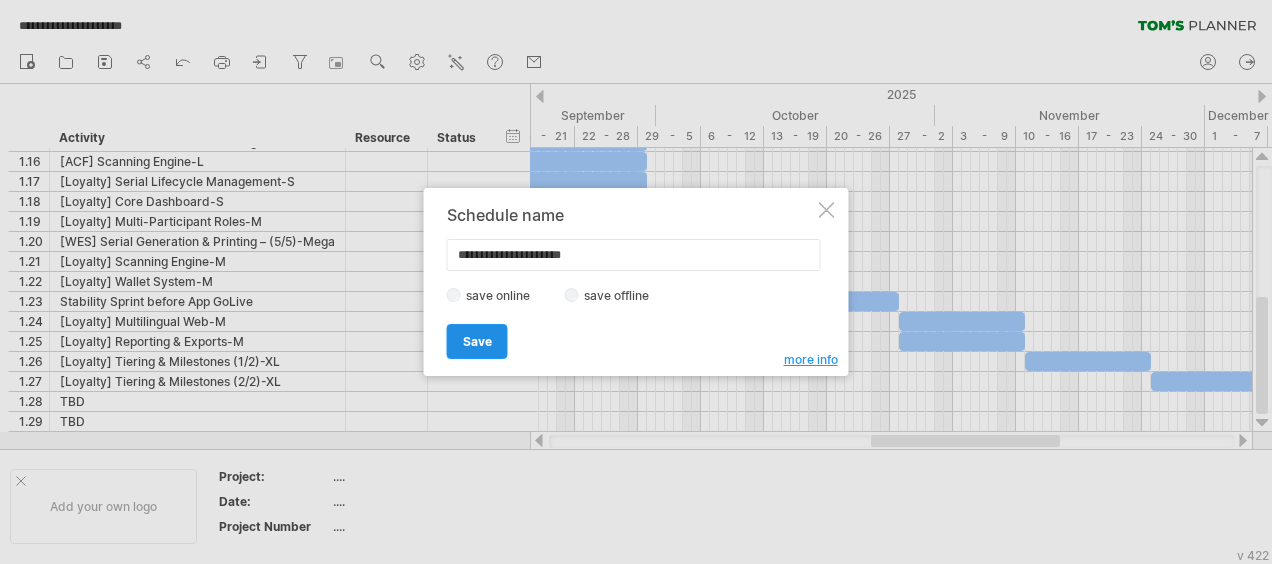 click on "Save" at bounding box center [477, 341] 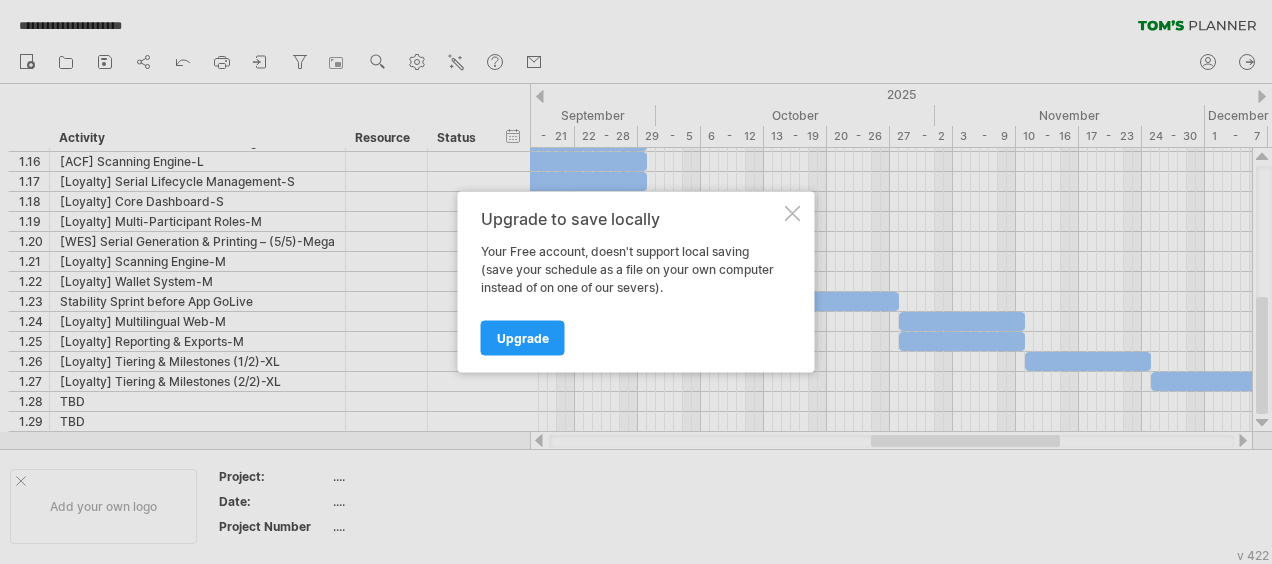 click at bounding box center (793, 214) 